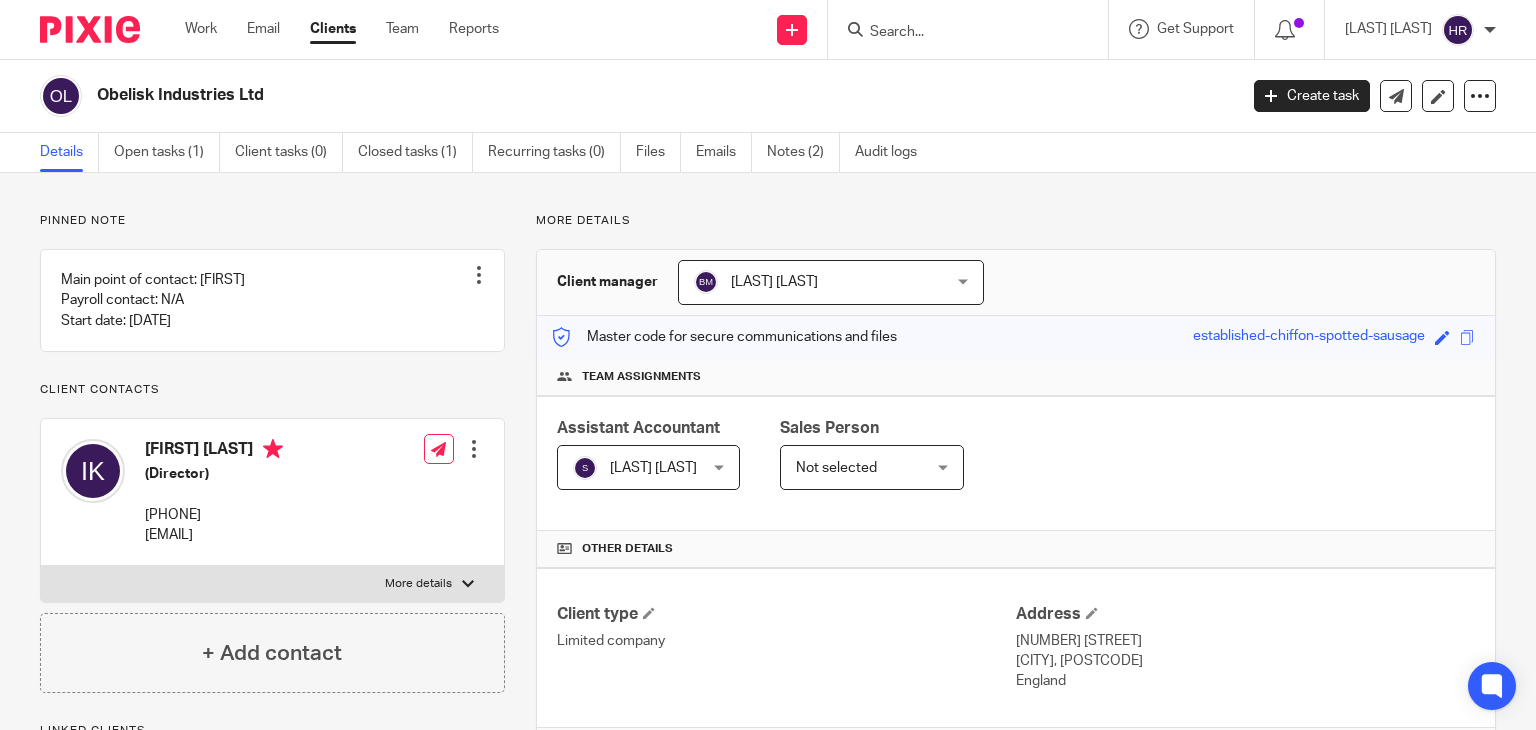 scroll, scrollTop: 0, scrollLeft: 0, axis: both 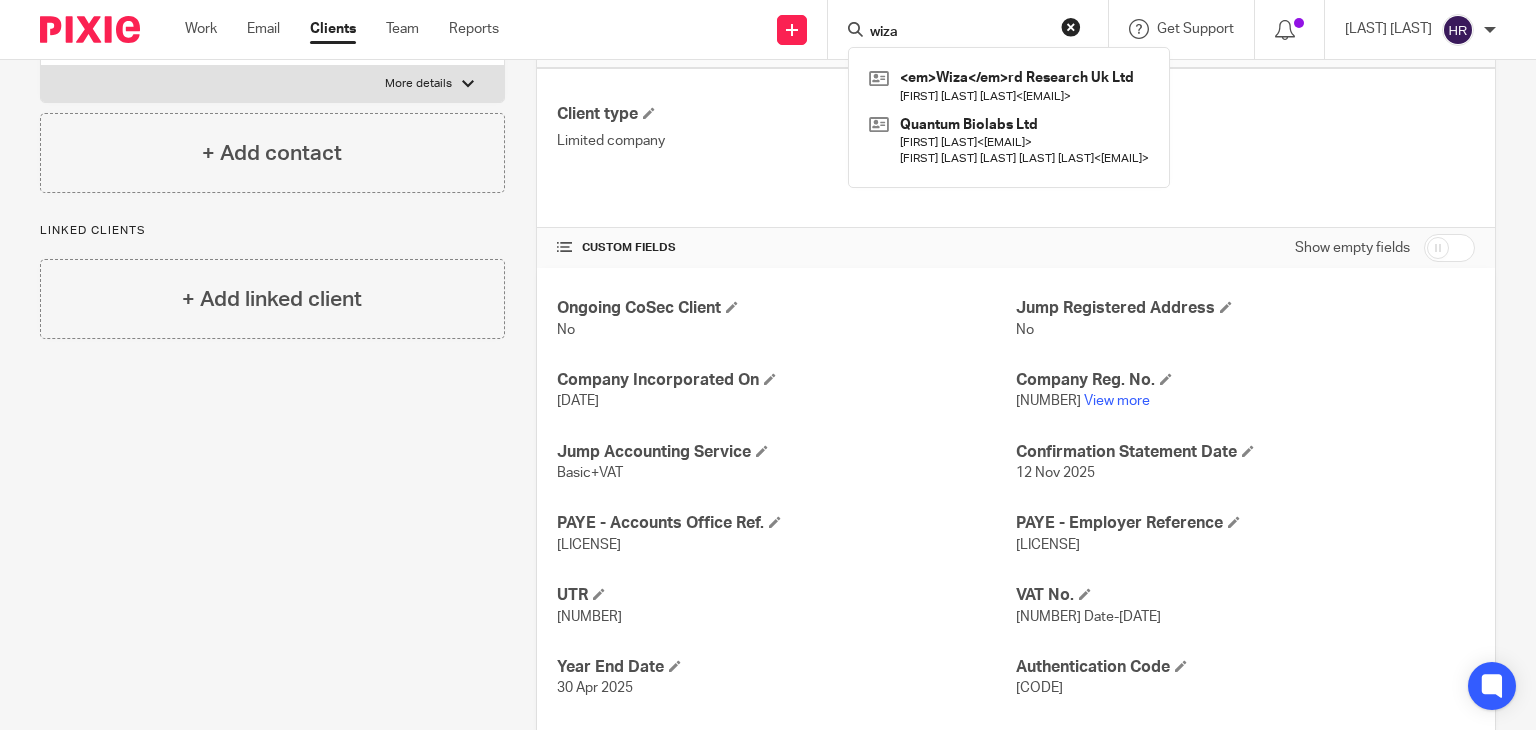 type on "wiza" 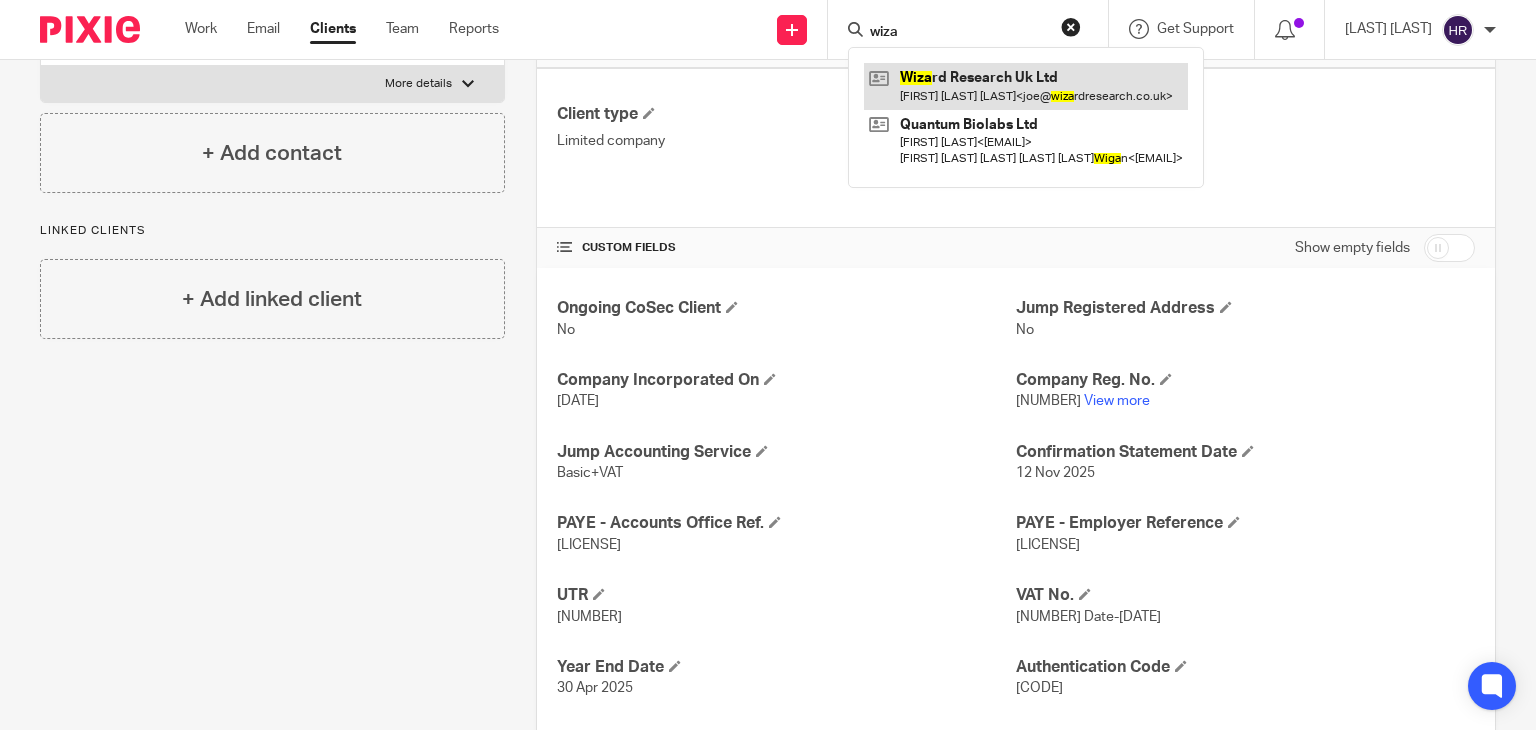 click at bounding box center [1026, 86] 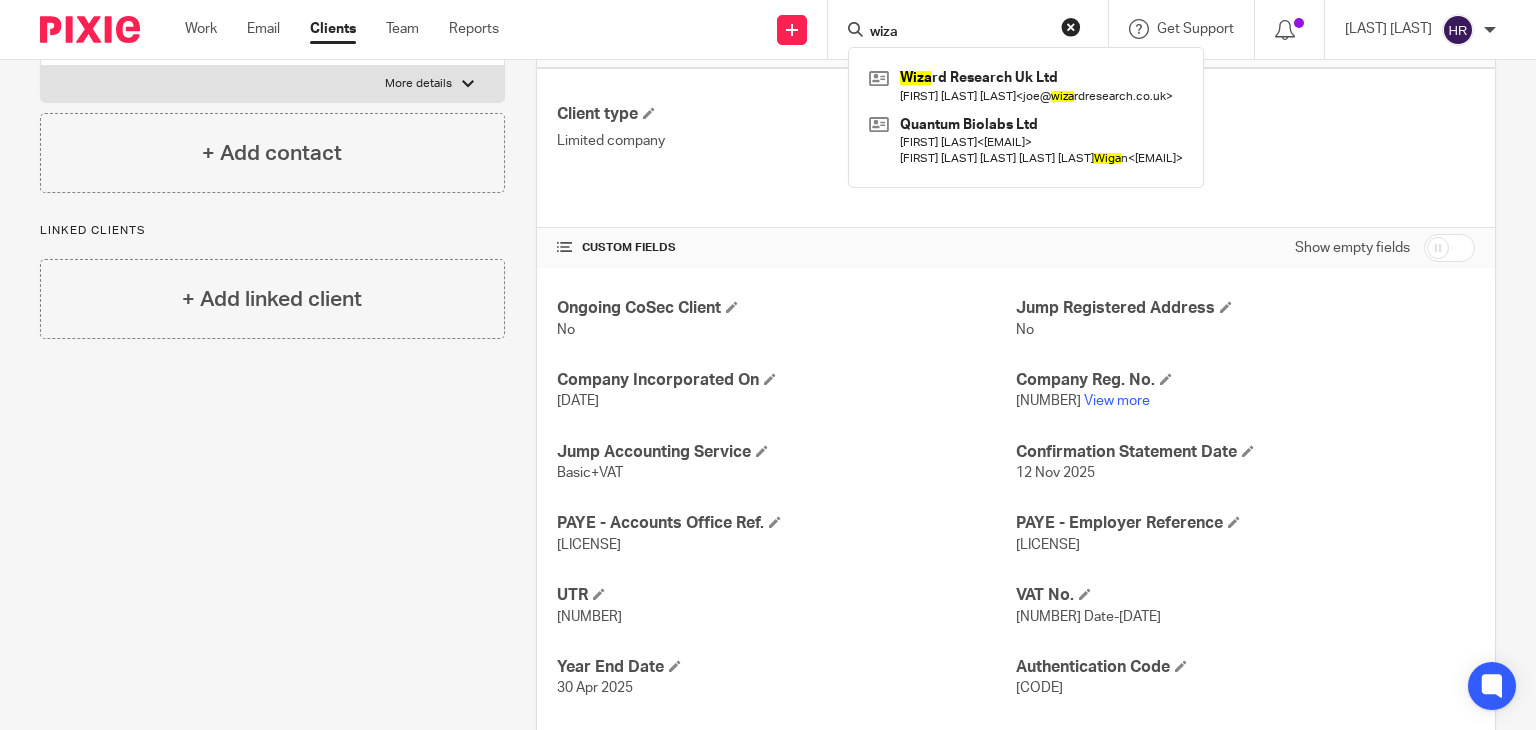 scroll, scrollTop: 682, scrollLeft: 0, axis: vertical 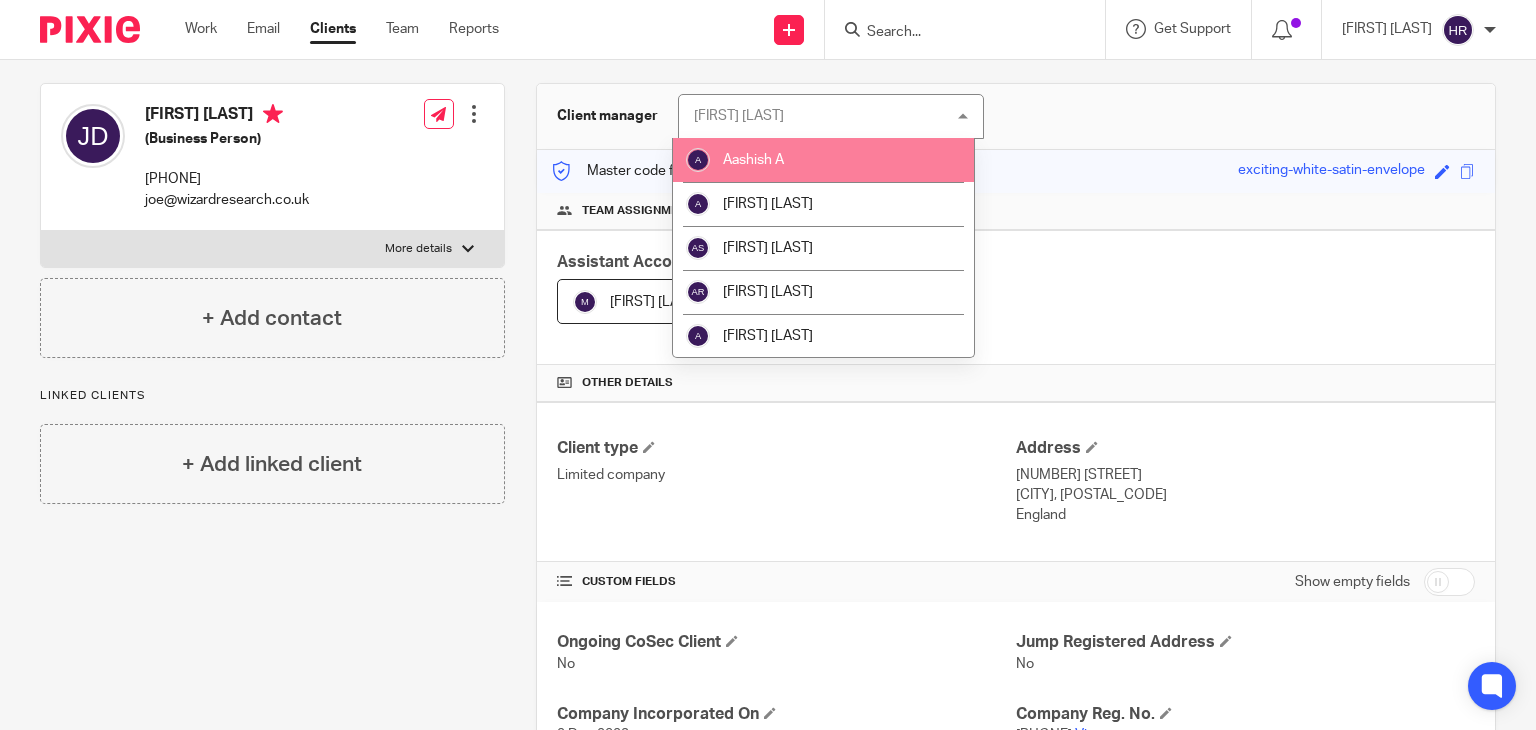 click at bounding box center [955, 33] 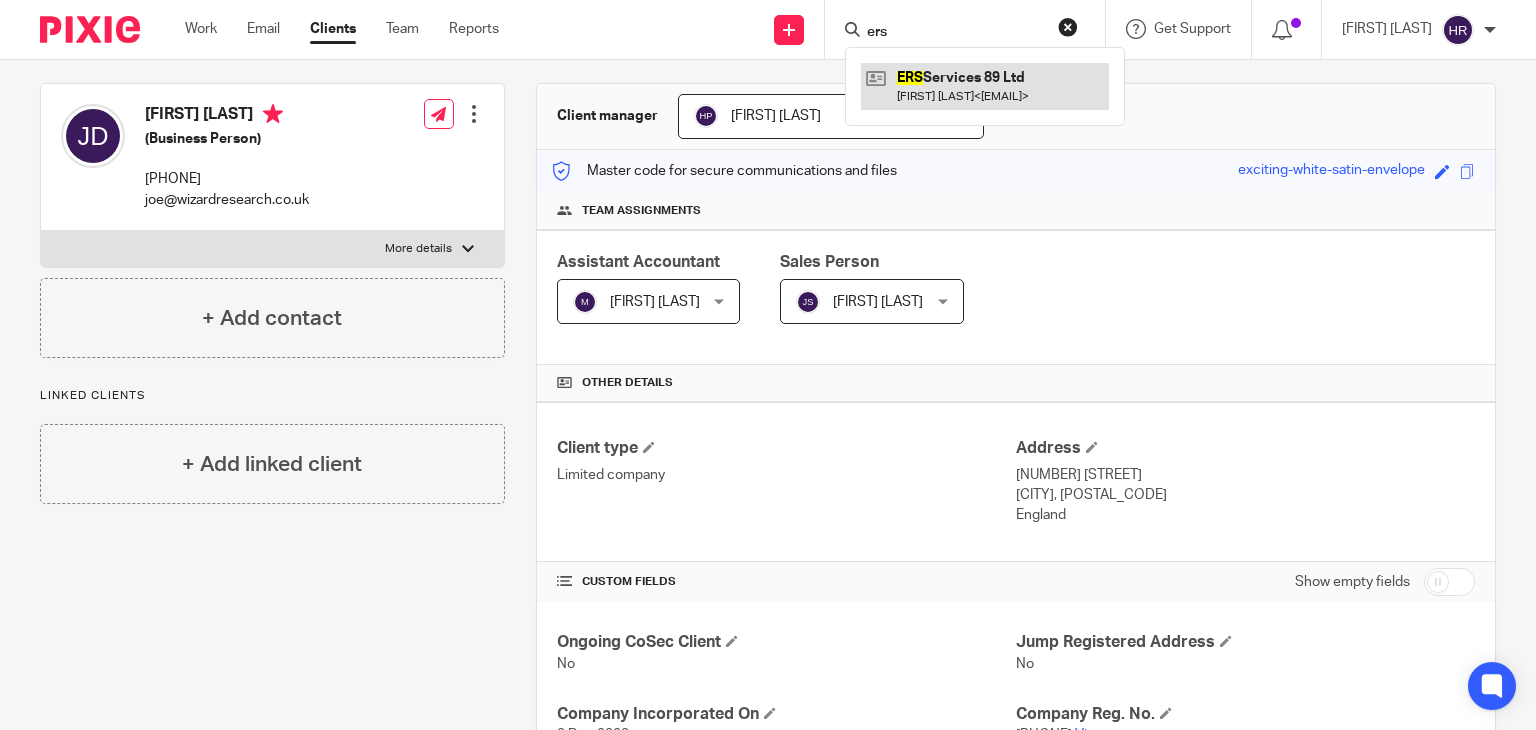 type on "ers" 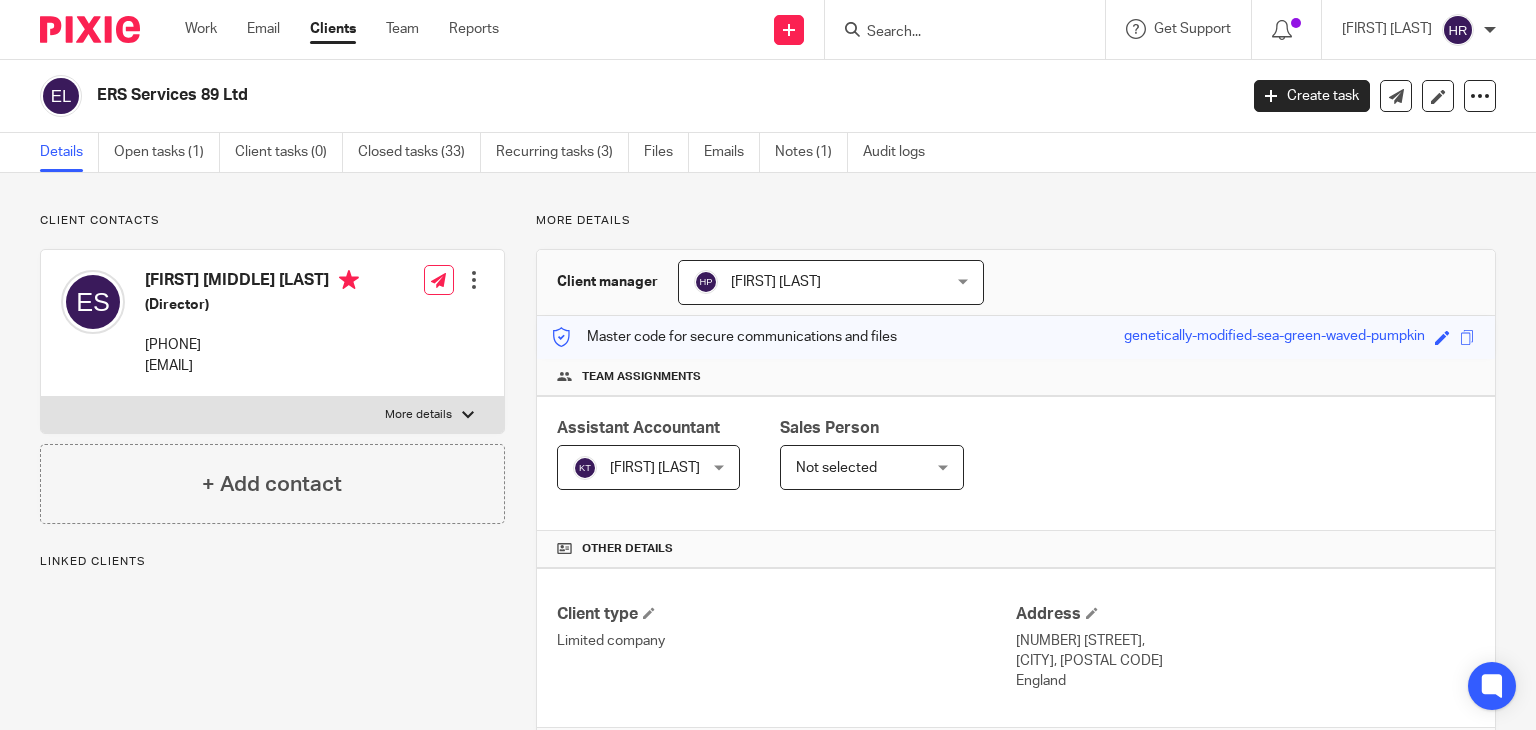 scroll, scrollTop: 0, scrollLeft: 0, axis: both 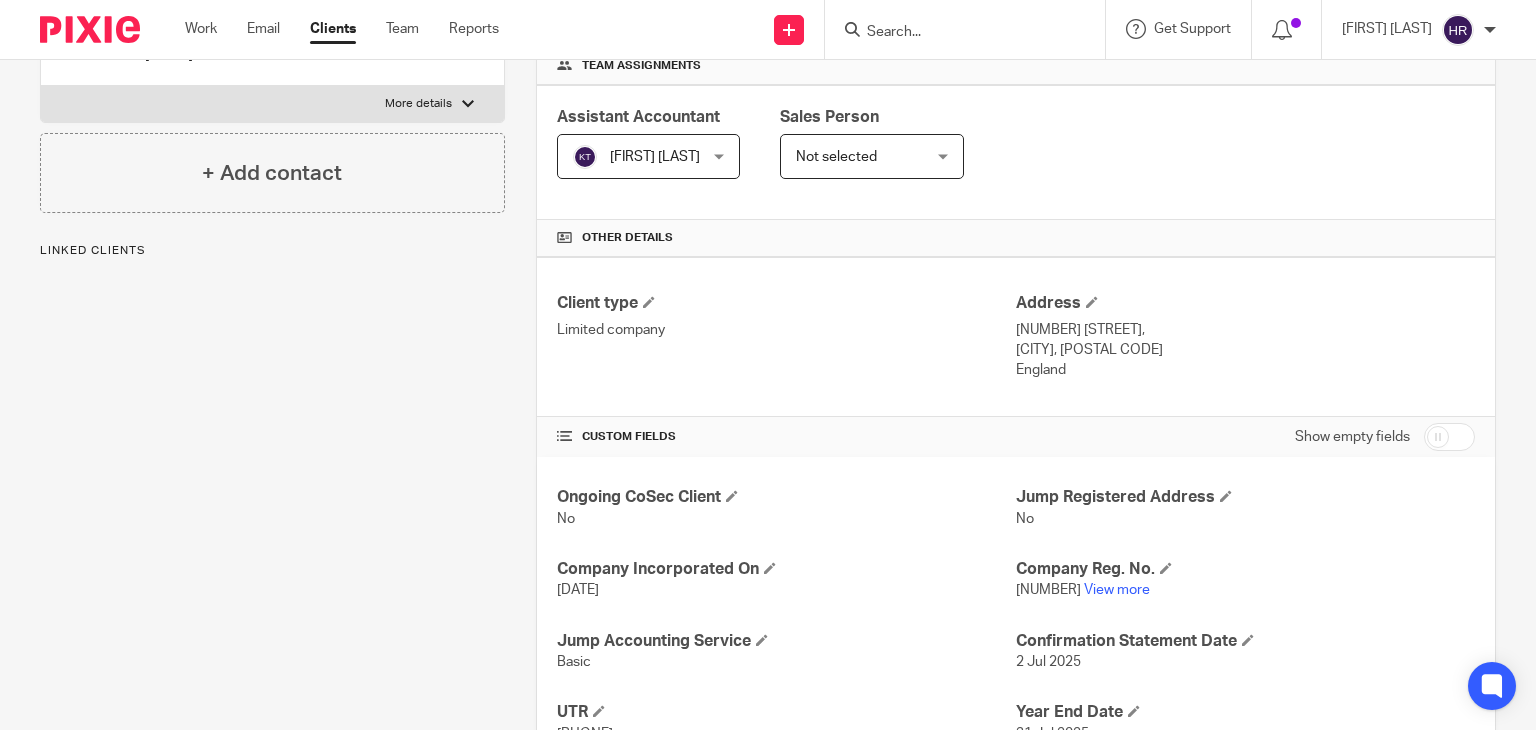 click on "13491751   View more" at bounding box center (1245, 590) 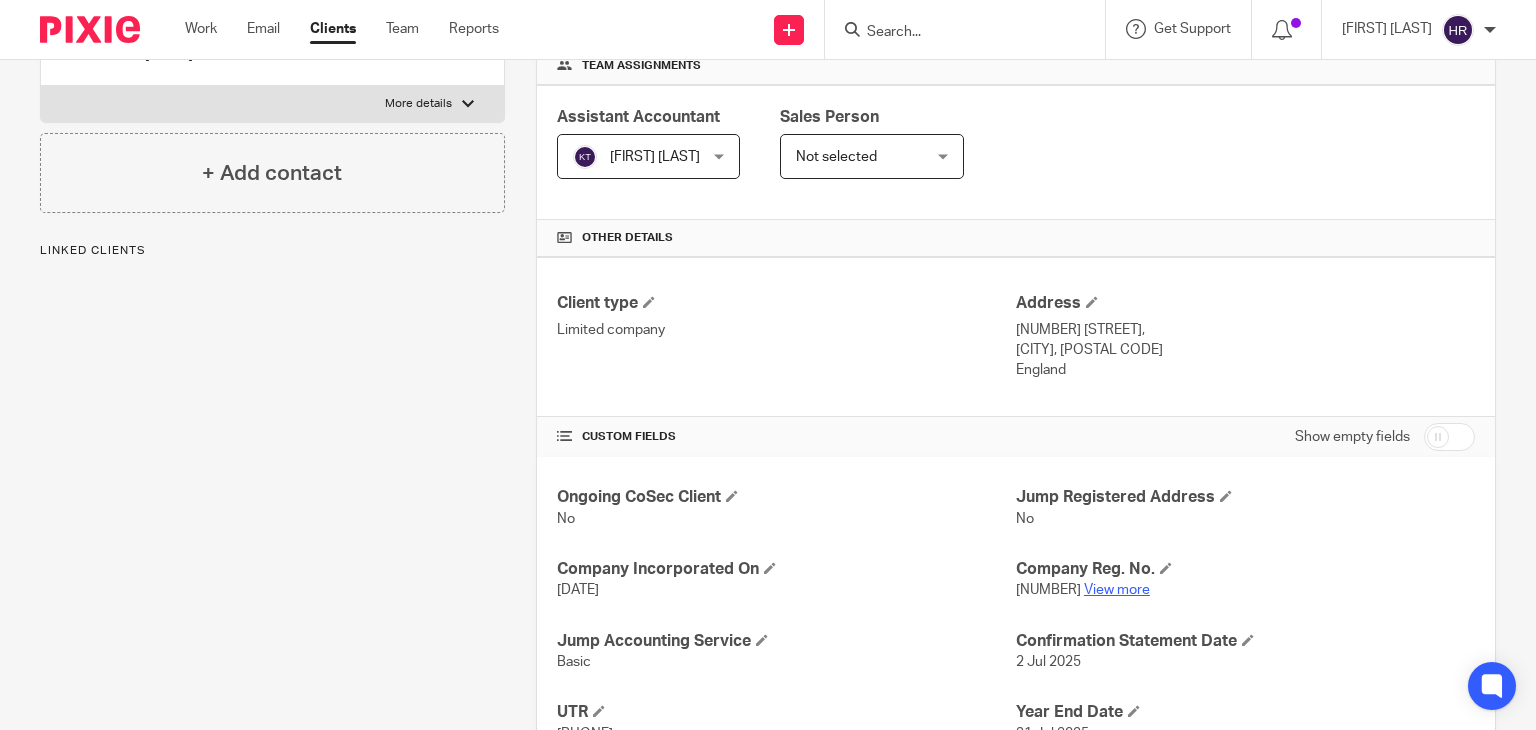 click on "View more" at bounding box center [1117, 590] 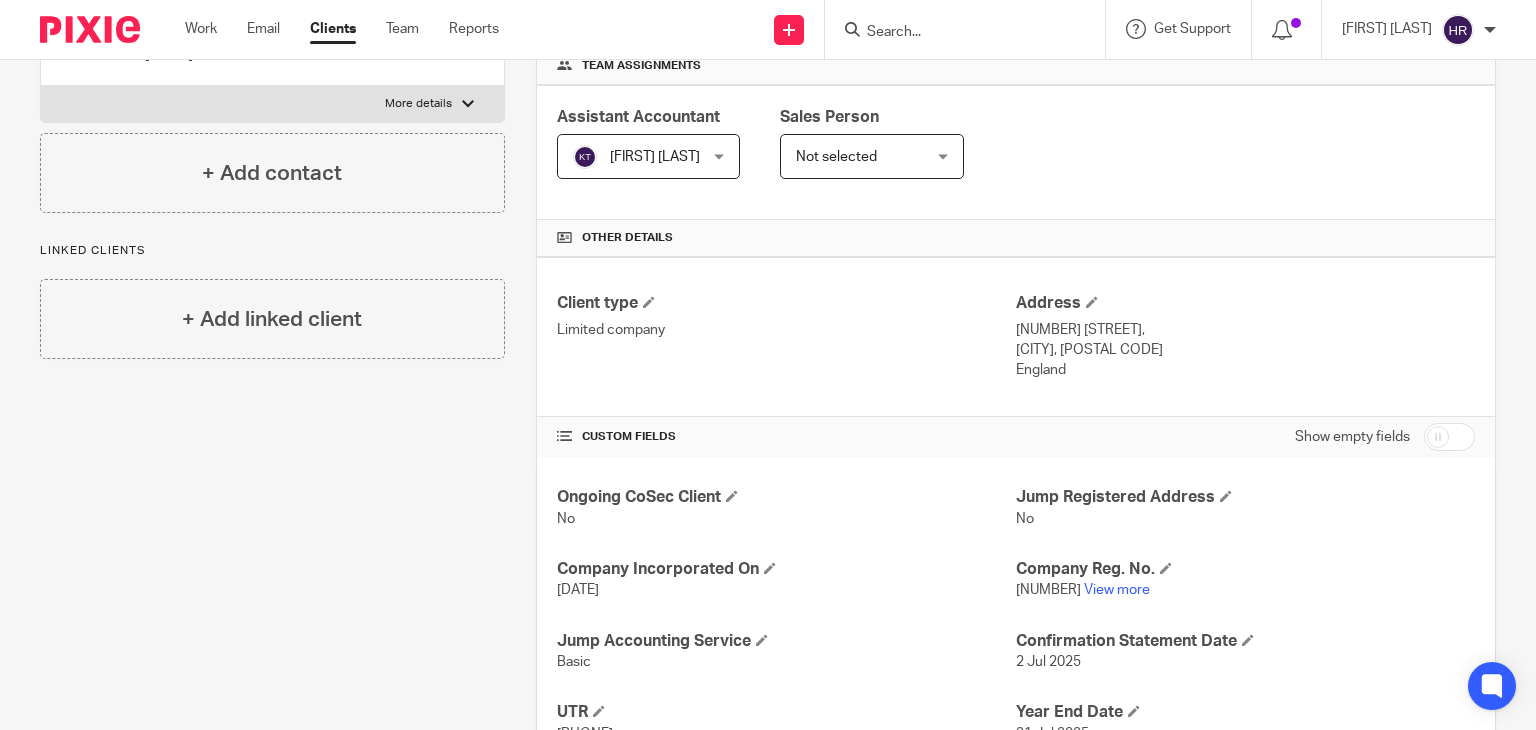 click at bounding box center (955, 33) 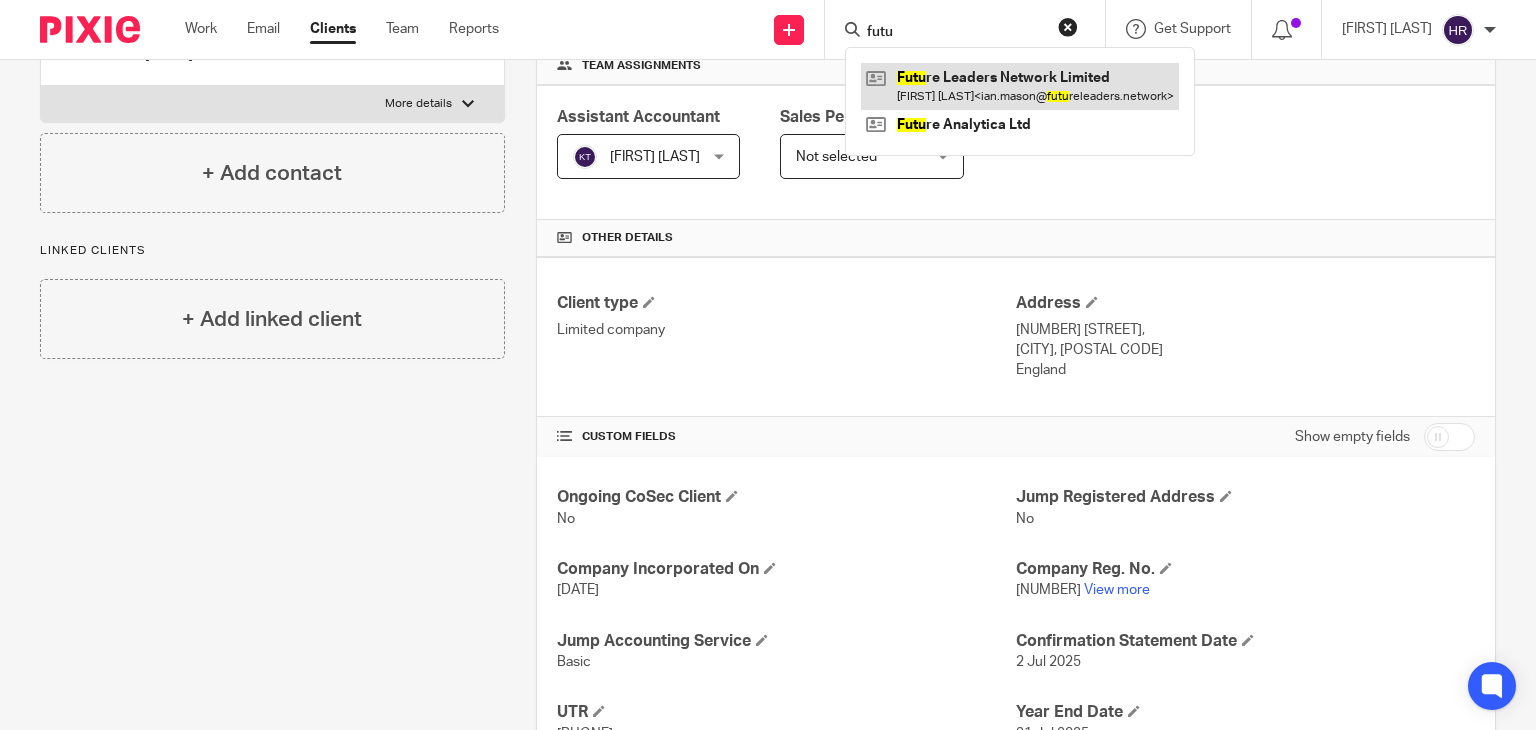 type on "futu" 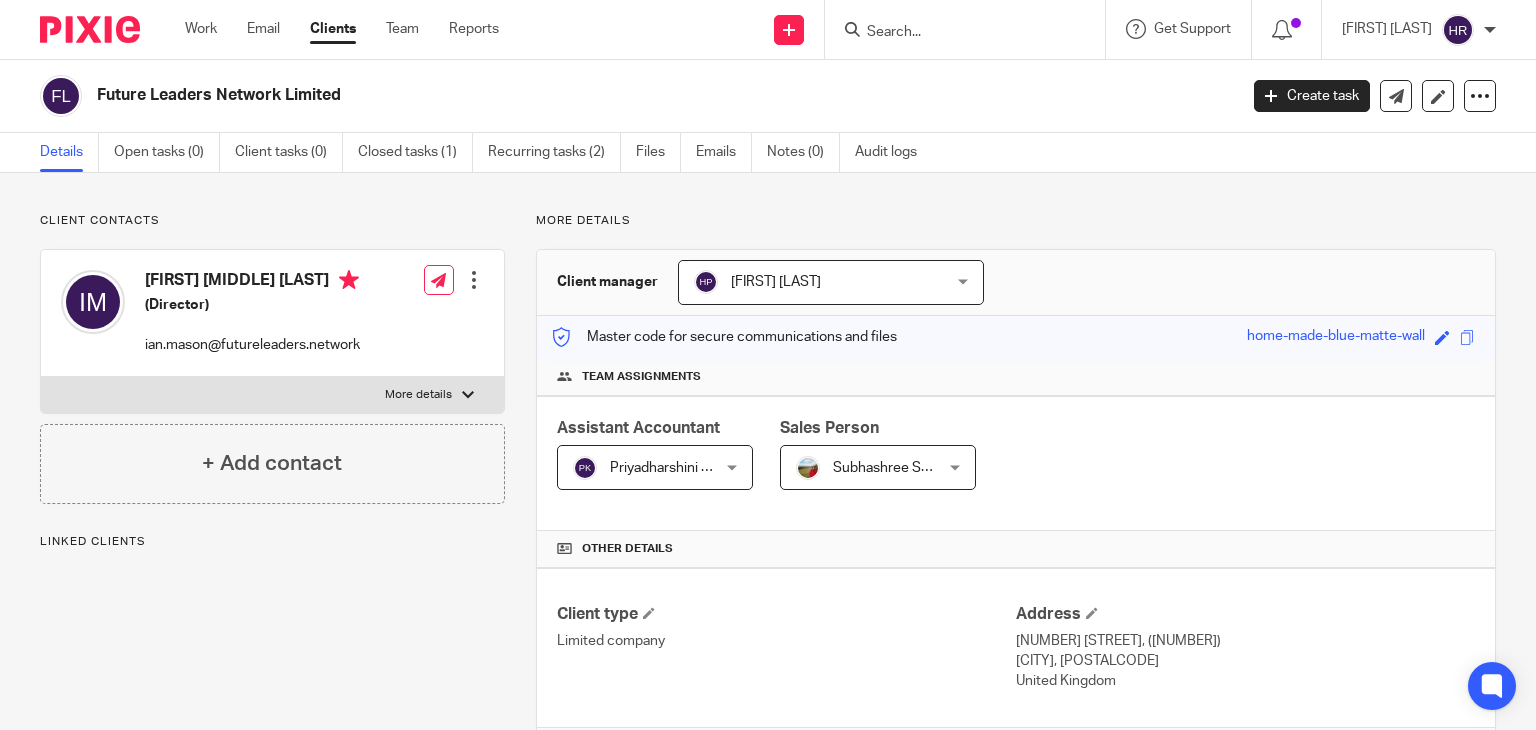 scroll, scrollTop: 0, scrollLeft: 0, axis: both 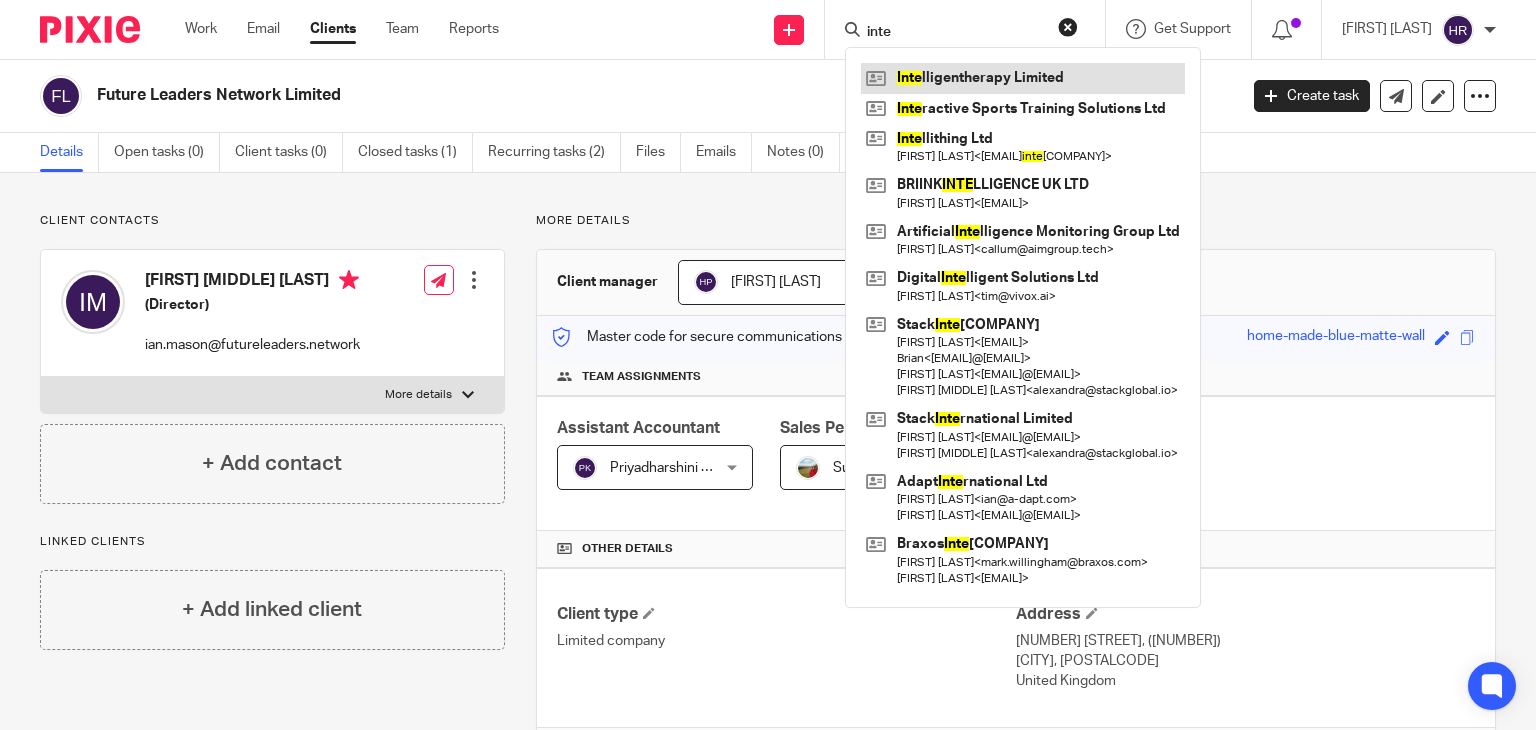 type on "inte" 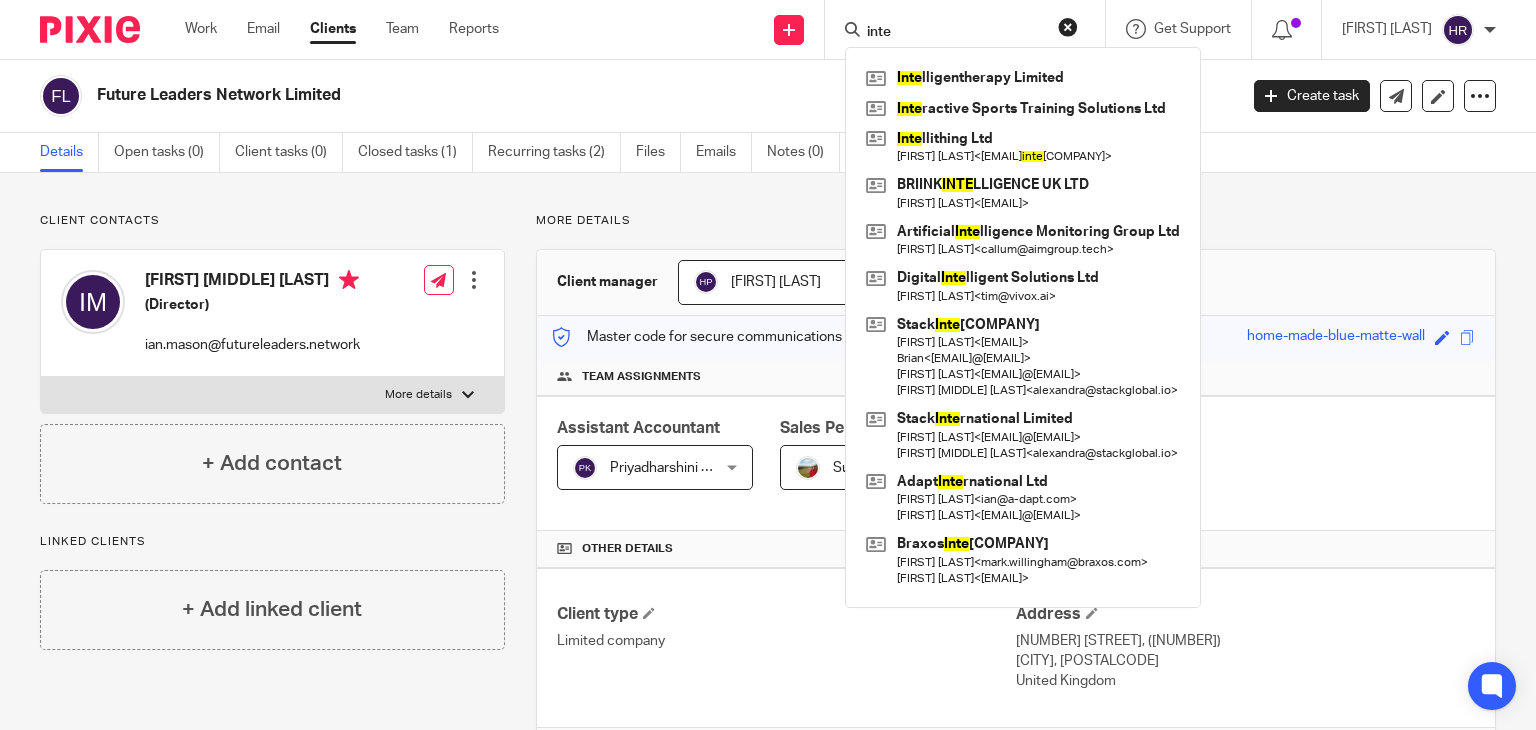 drag, startPoint x: 865, startPoint y: 31, endPoint x: 736, endPoint y: 52, distance: 130.69812 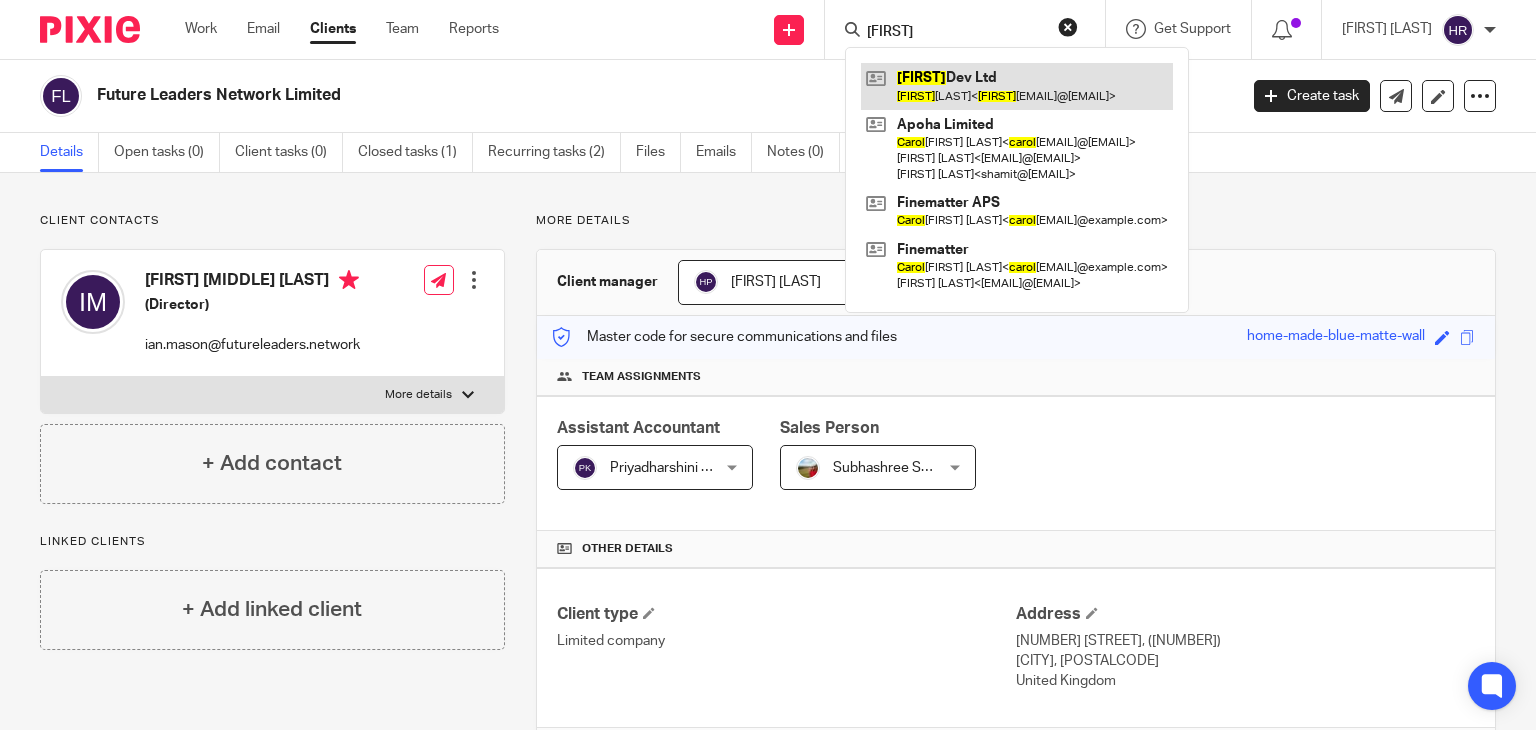 type on "[FIRST]" 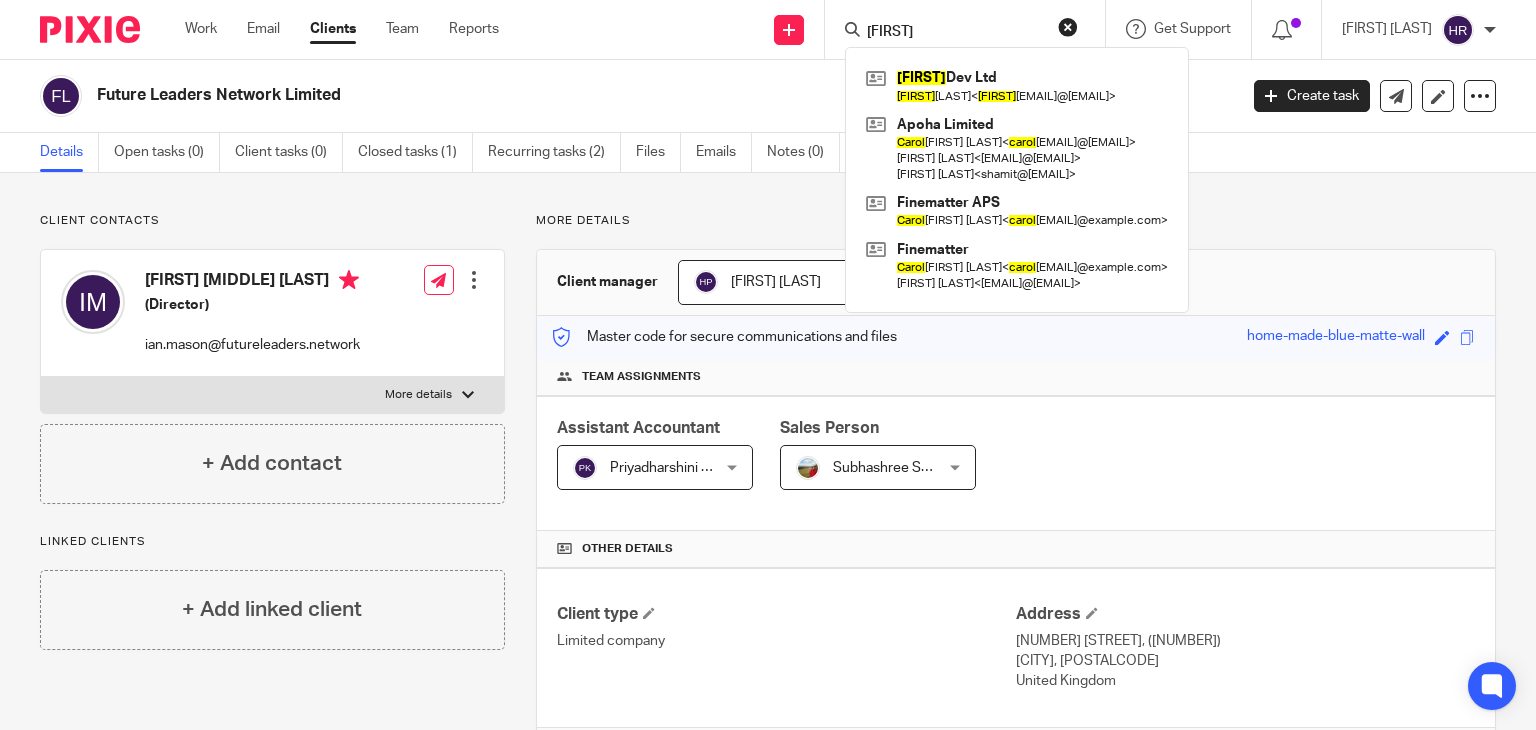 drag, startPoint x: 912, startPoint y: 37, endPoint x: 677, endPoint y: 65, distance: 236.6622 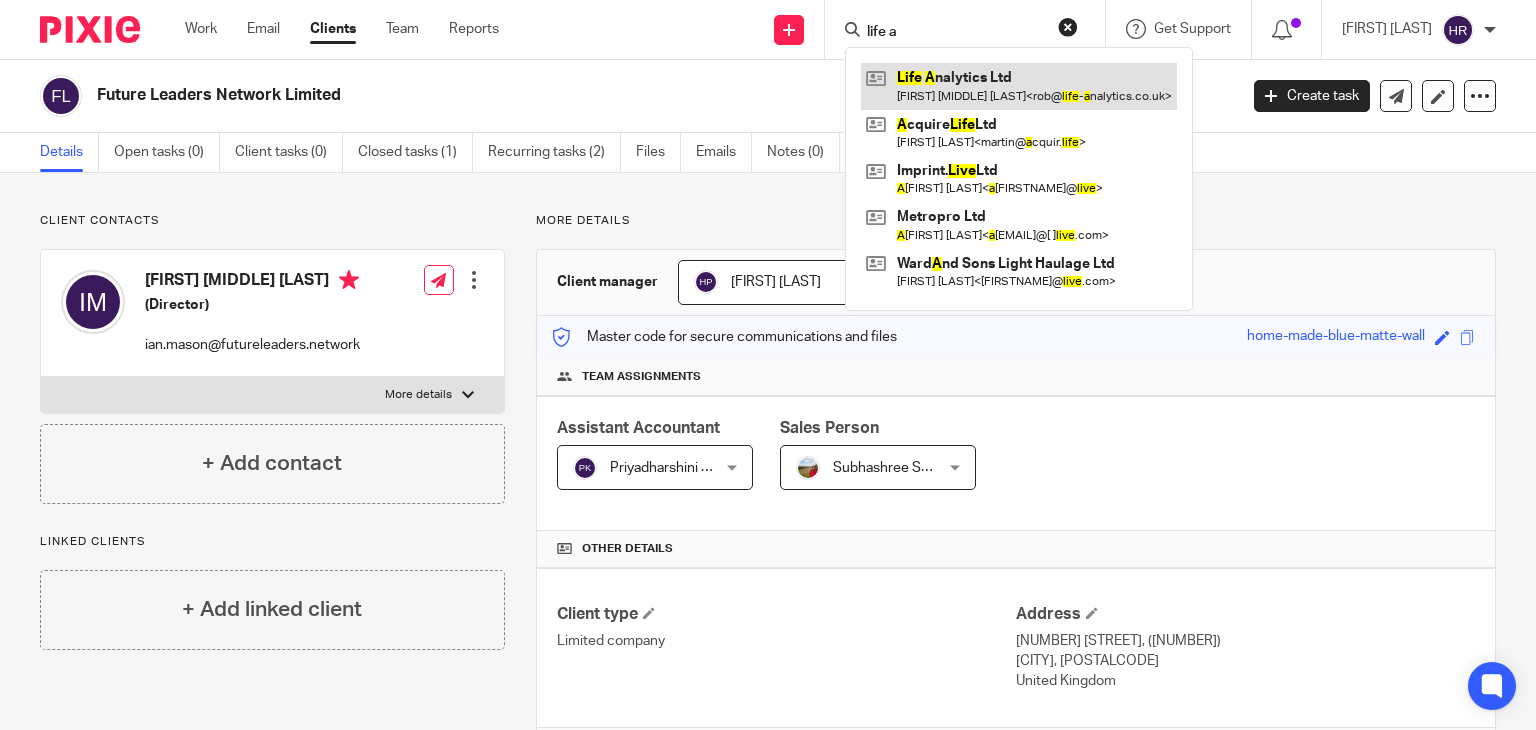 type on "life a" 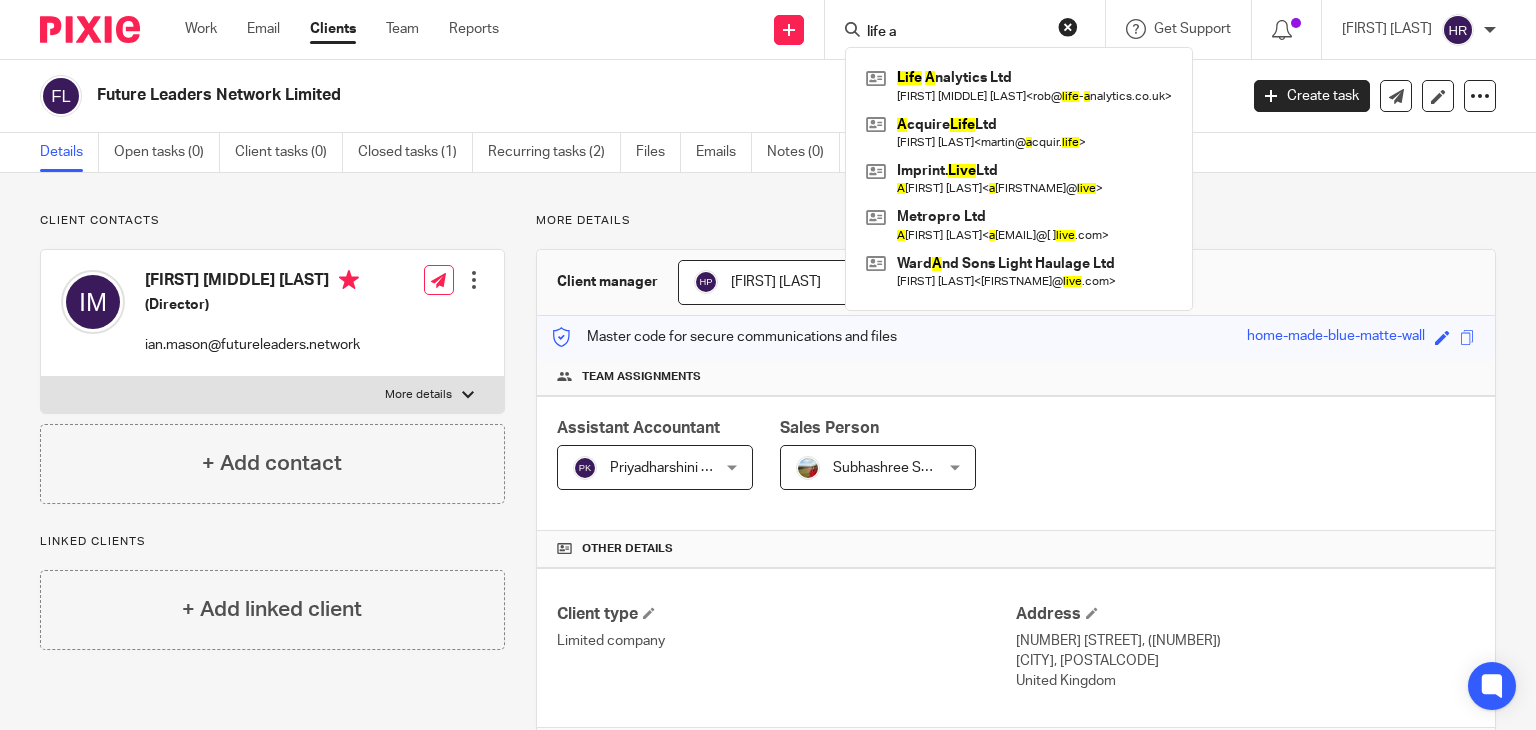drag, startPoint x: 887, startPoint y: 40, endPoint x: 699, endPoint y: 72, distance: 190.70396 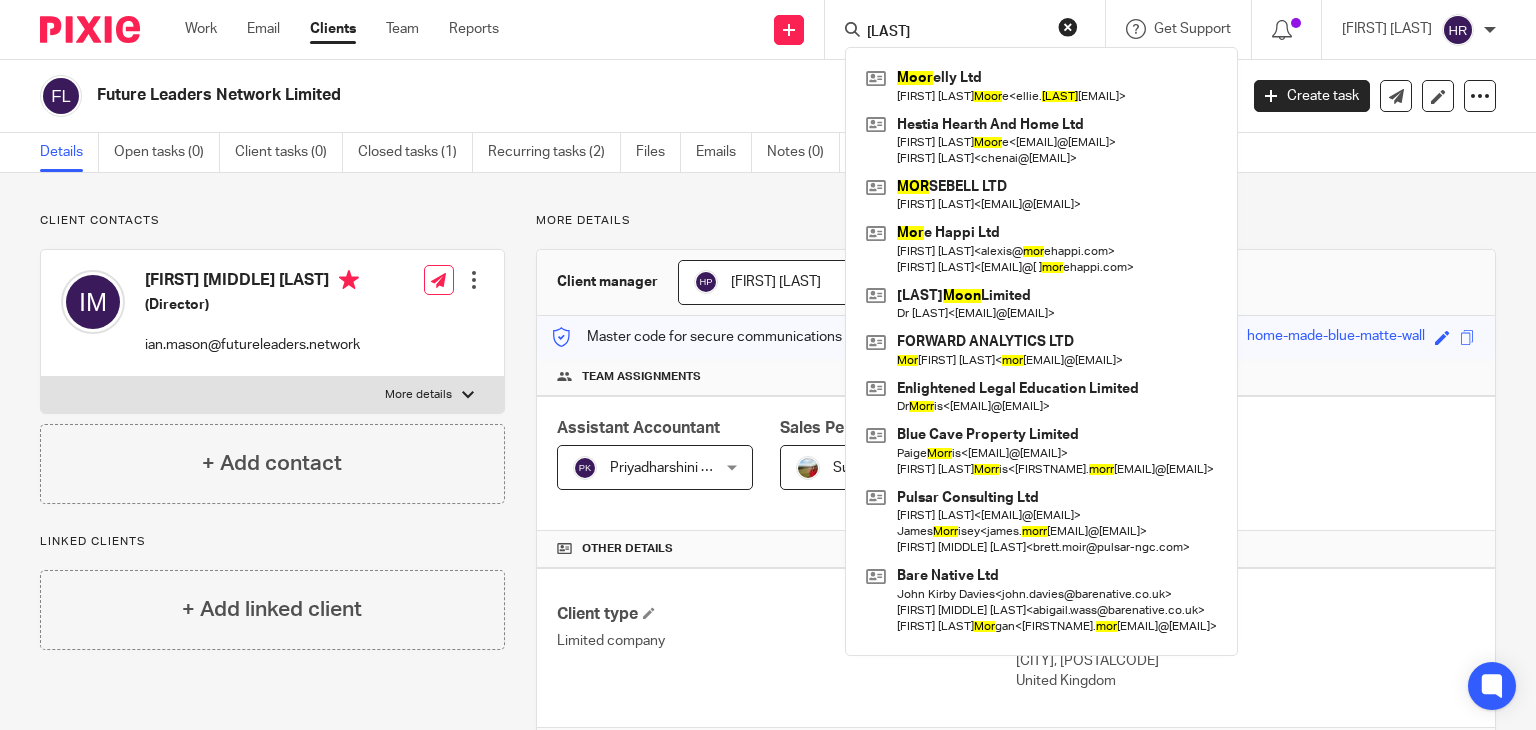 click on "moor" at bounding box center (955, 33) 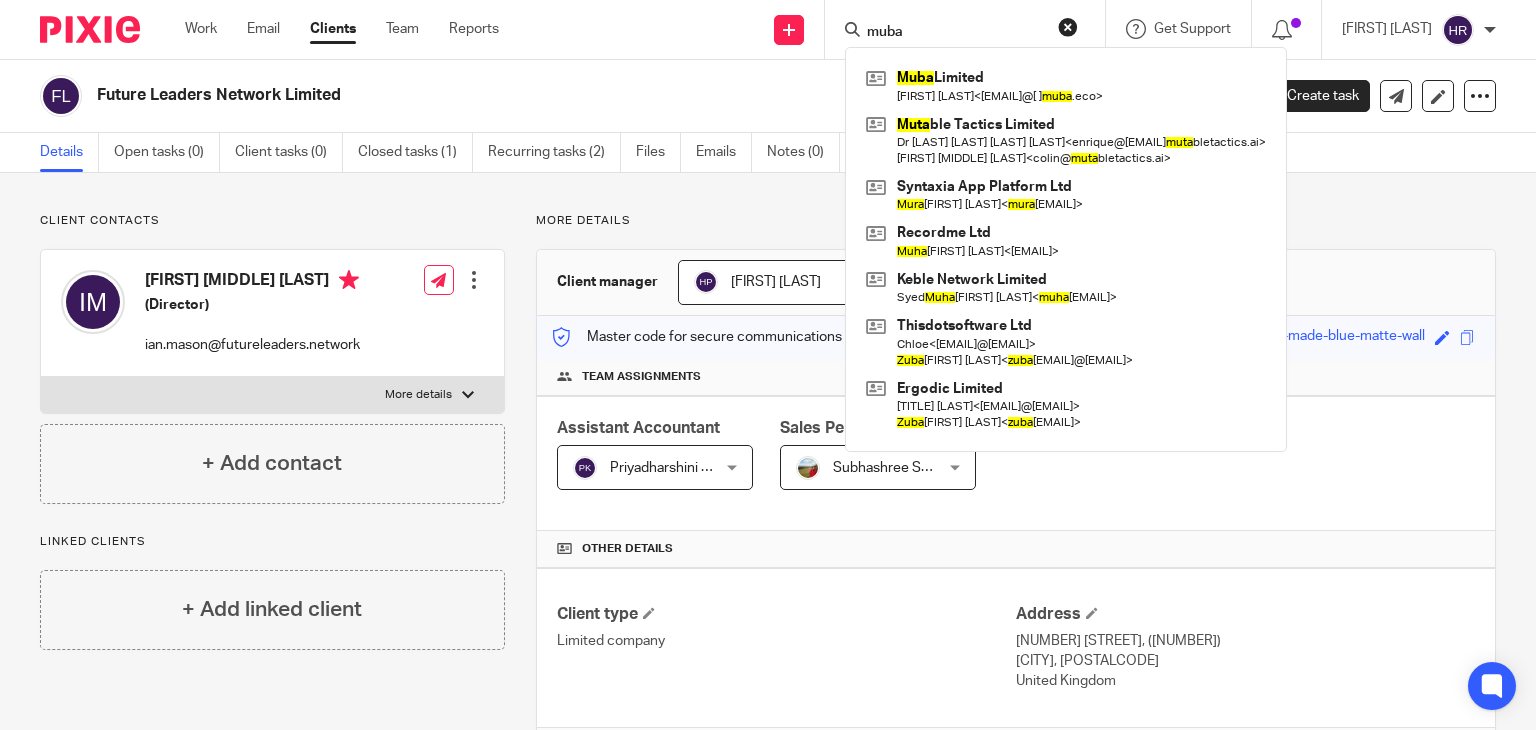 click on "muba" at bounding box center [955, 33] 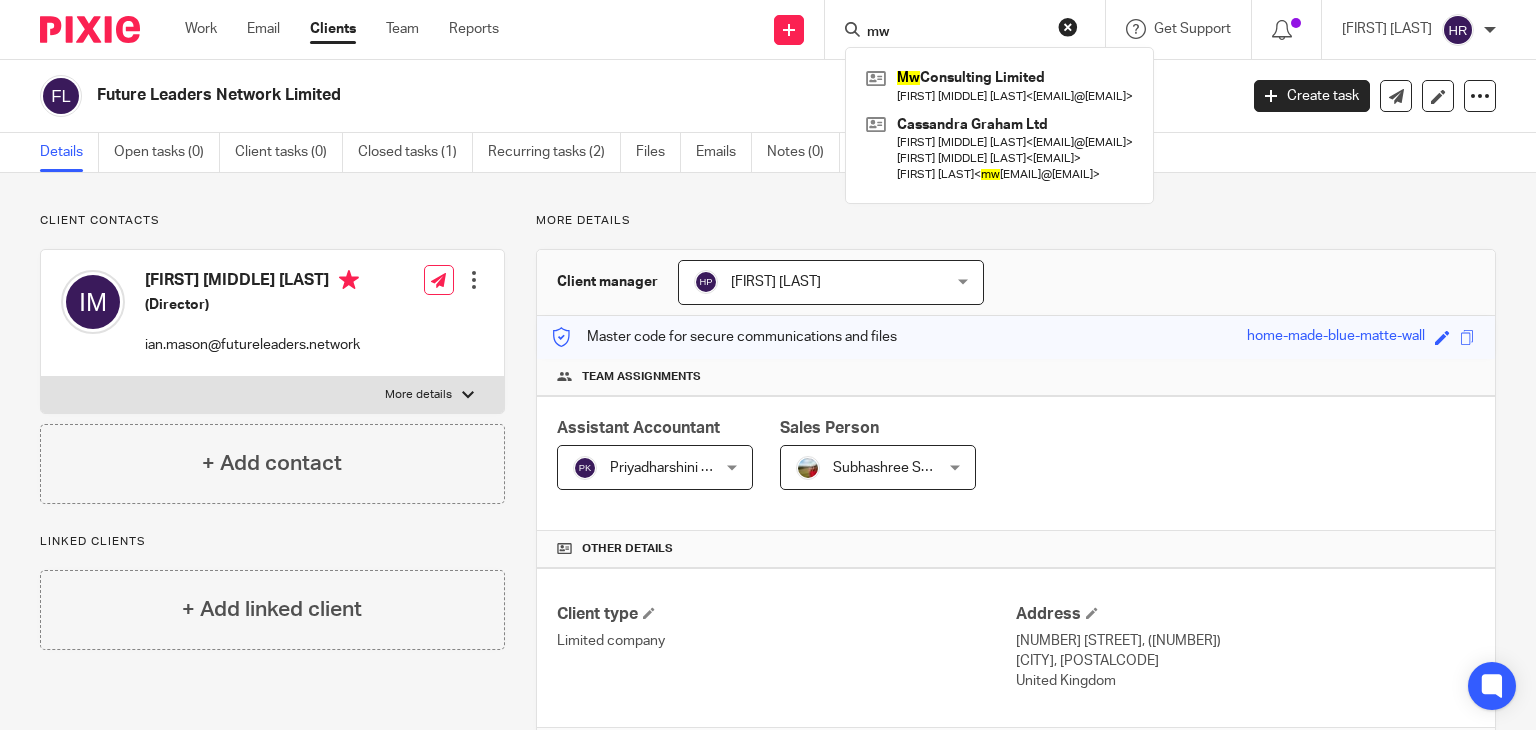 drag, startPoint x: 863, startPoint y: 44, endPoint x: 864, endPoint y: 33, distance: 11.045361 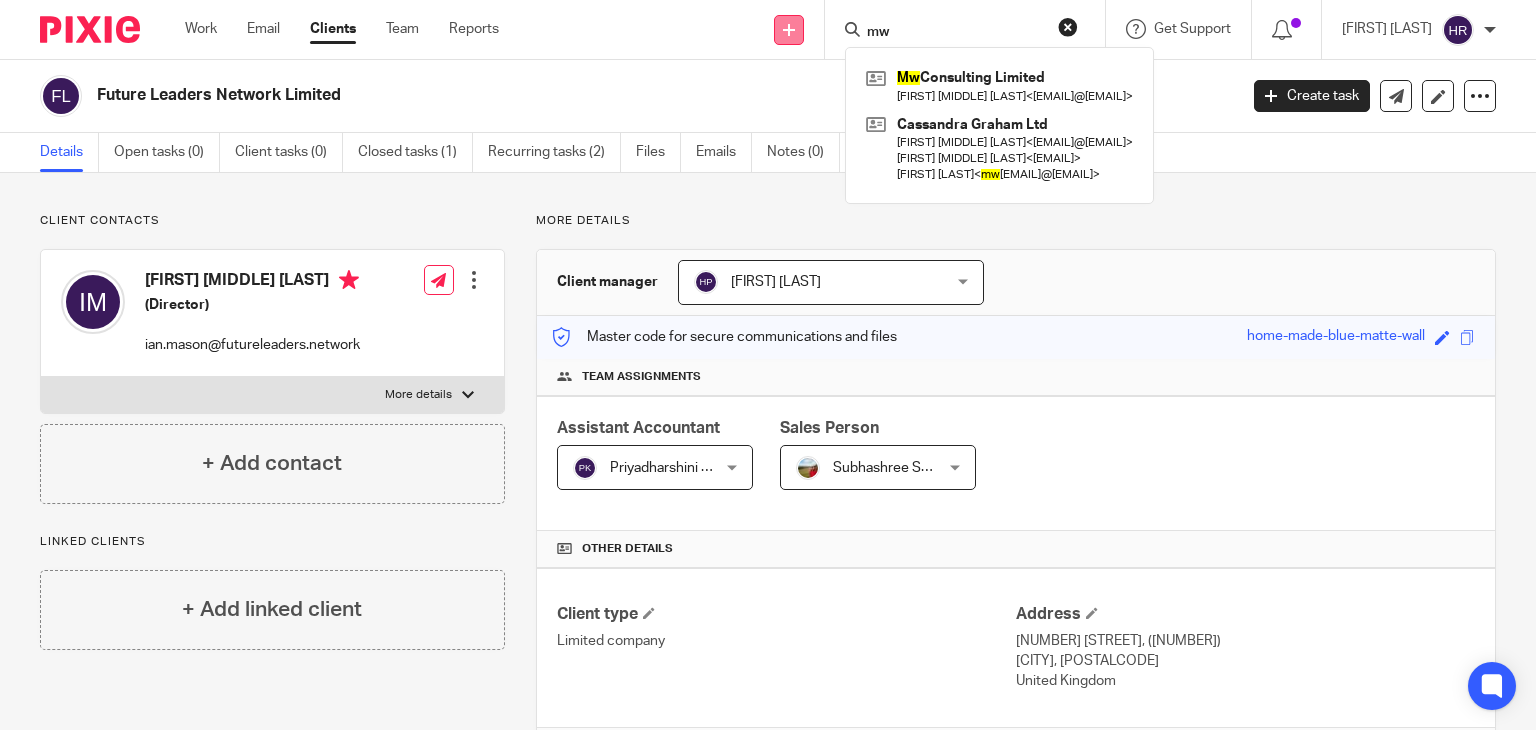 drag, startPoint x: 867, startPoint y: 30, endPoint x: 765, endPoint y: 36, distance: 102.176315 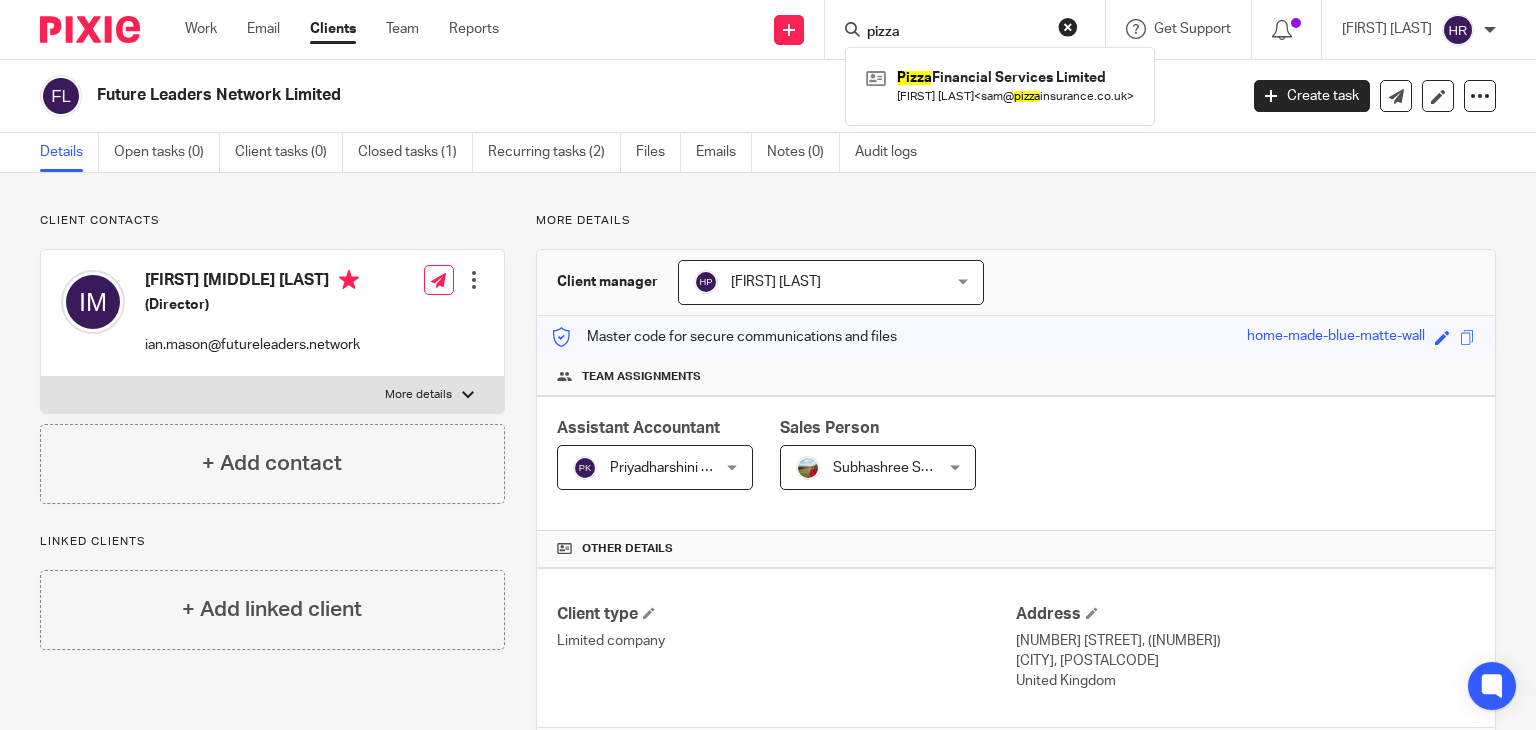 drag, startPoint x: 893, startPoint y: 32, endPoint x: 795, endPoint y: 53, distance: 100.22475 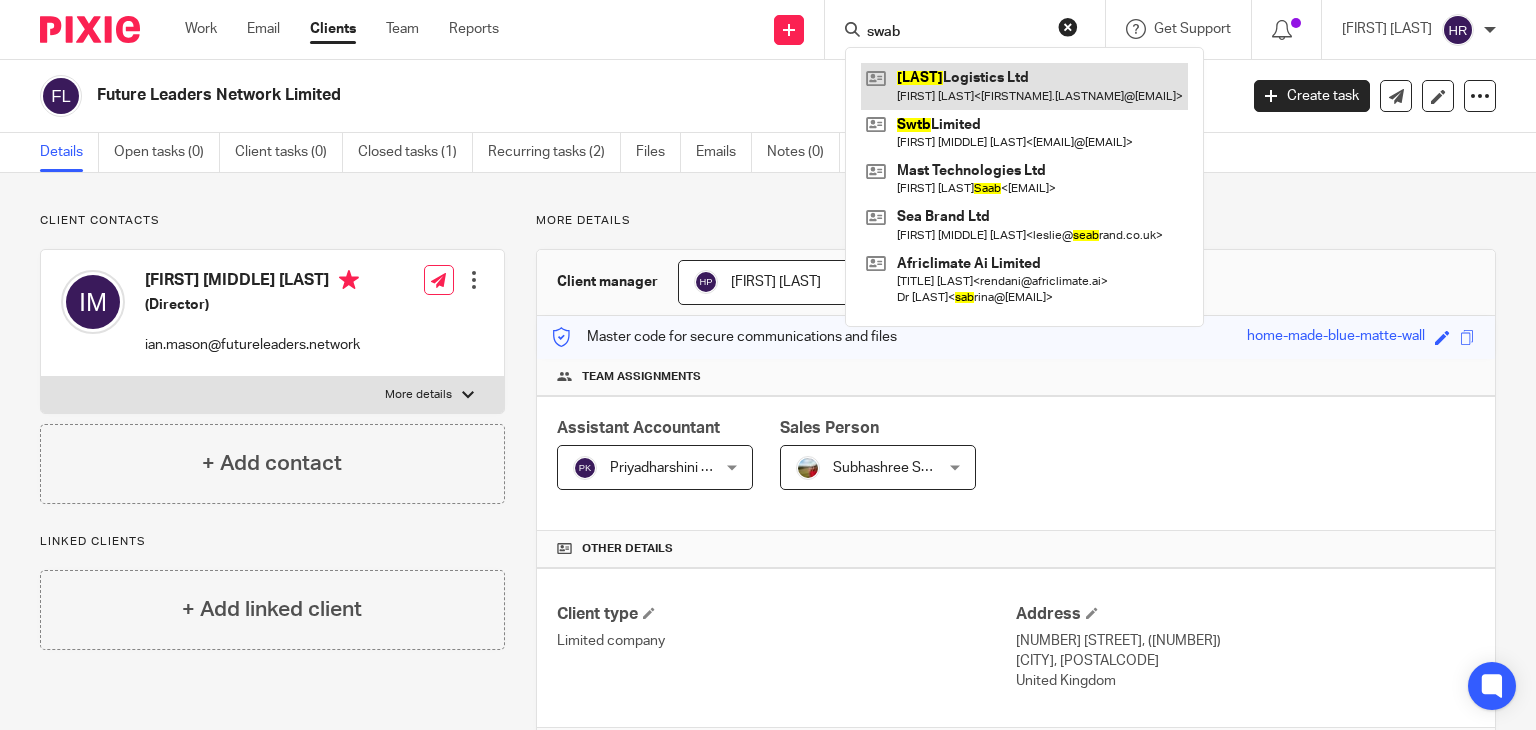 type on "swab" 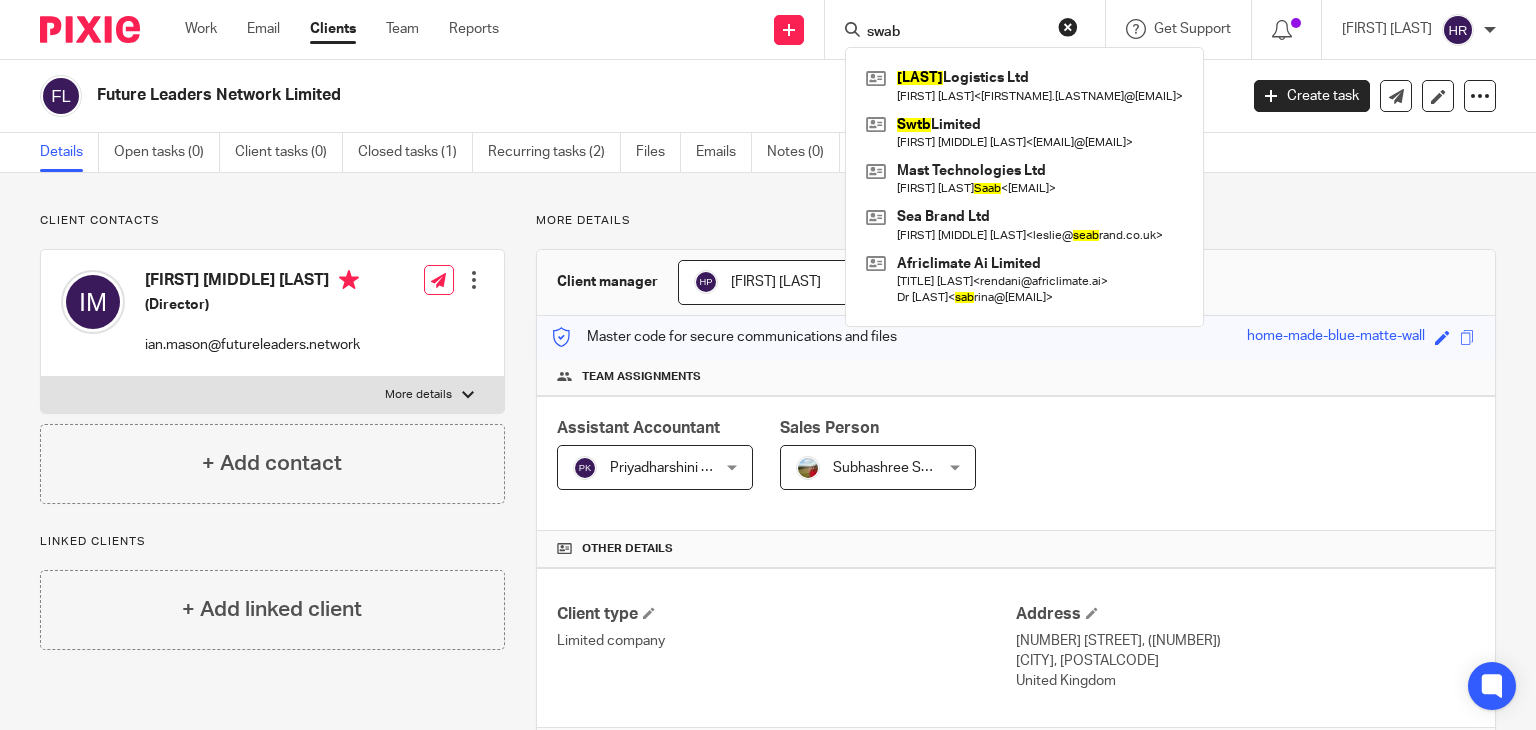 drag, startPoint x: 893, startPoint y: 39, endPoint x: 710, endPoint y: 69, distance: 185.44272 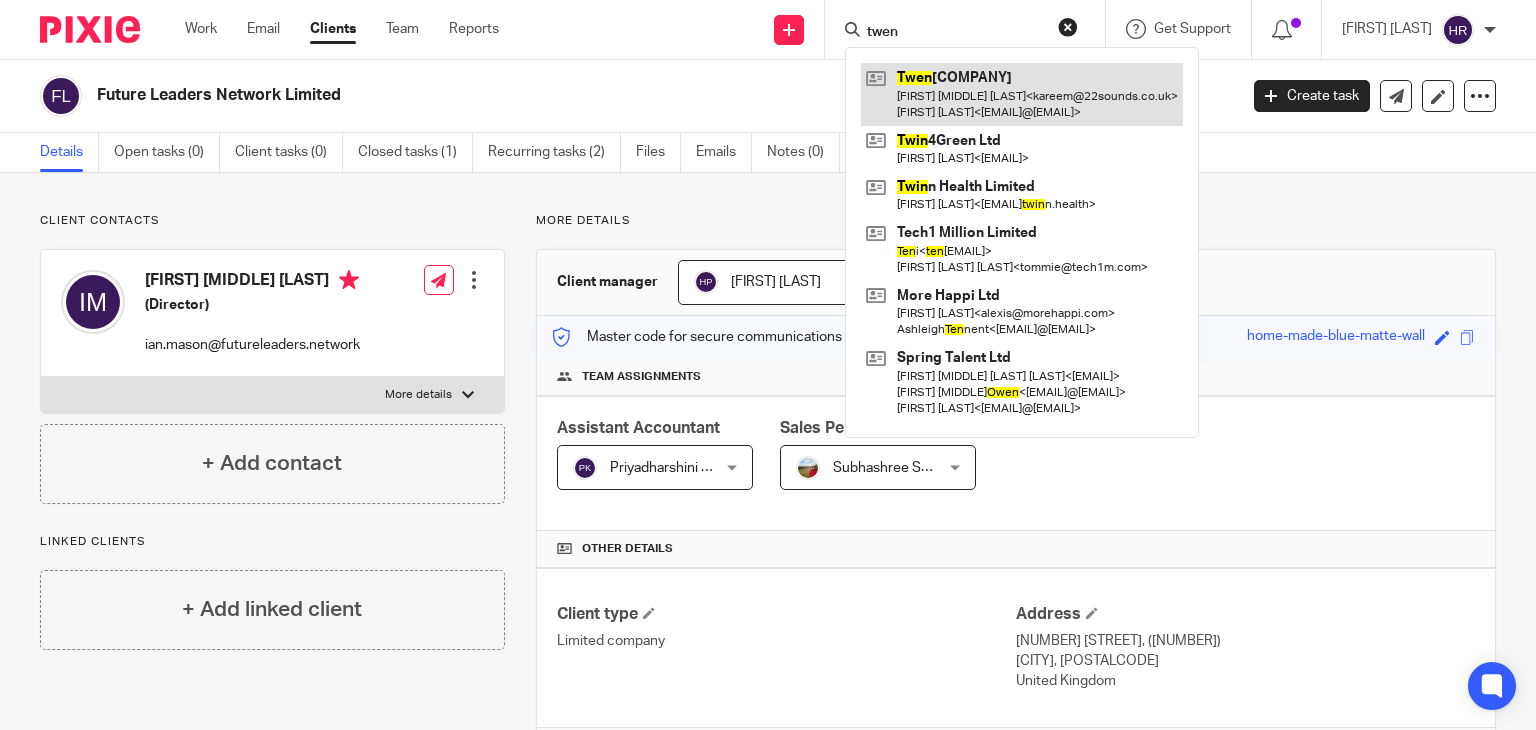 type on "twen" 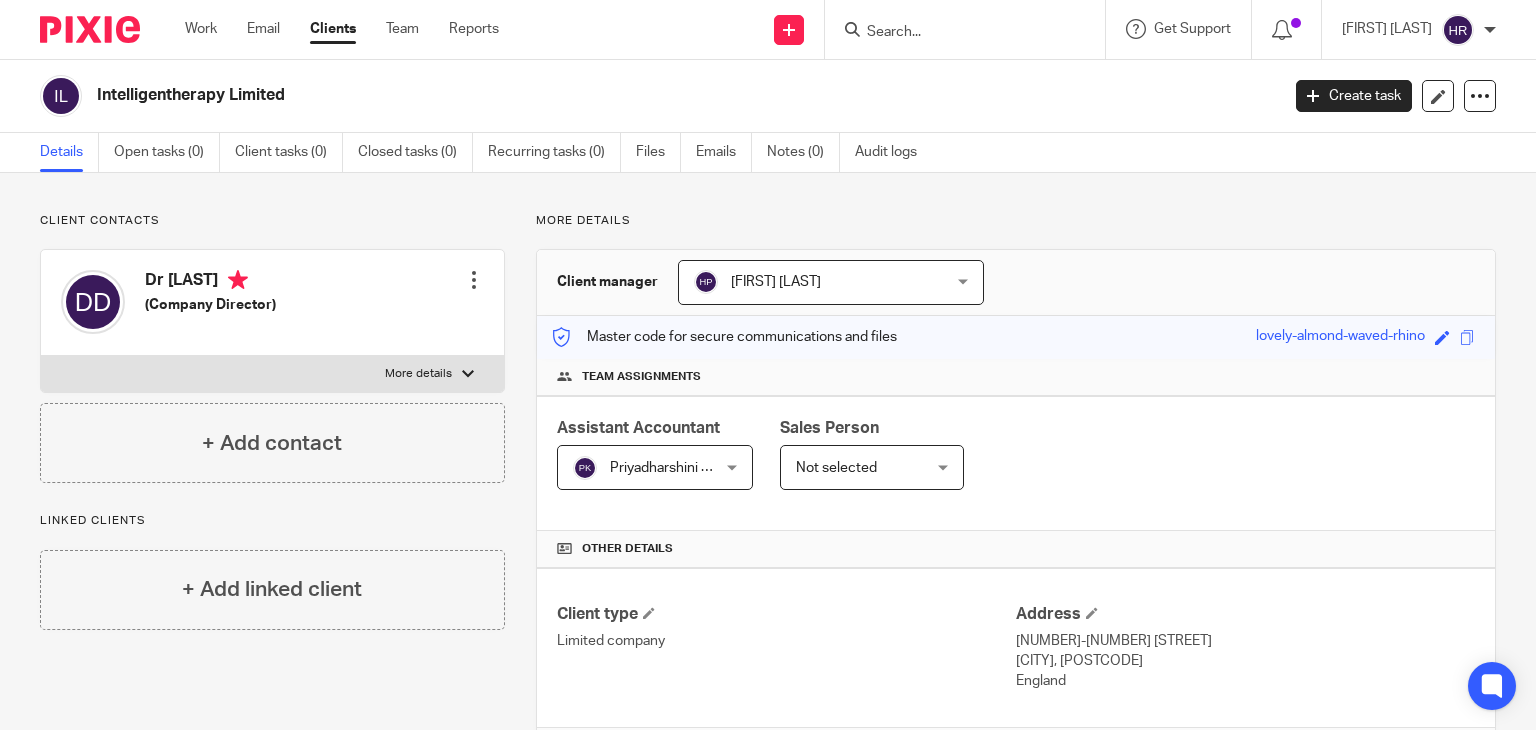 scroll, scrollTop: 0, scrollLeft: 0, axis: both 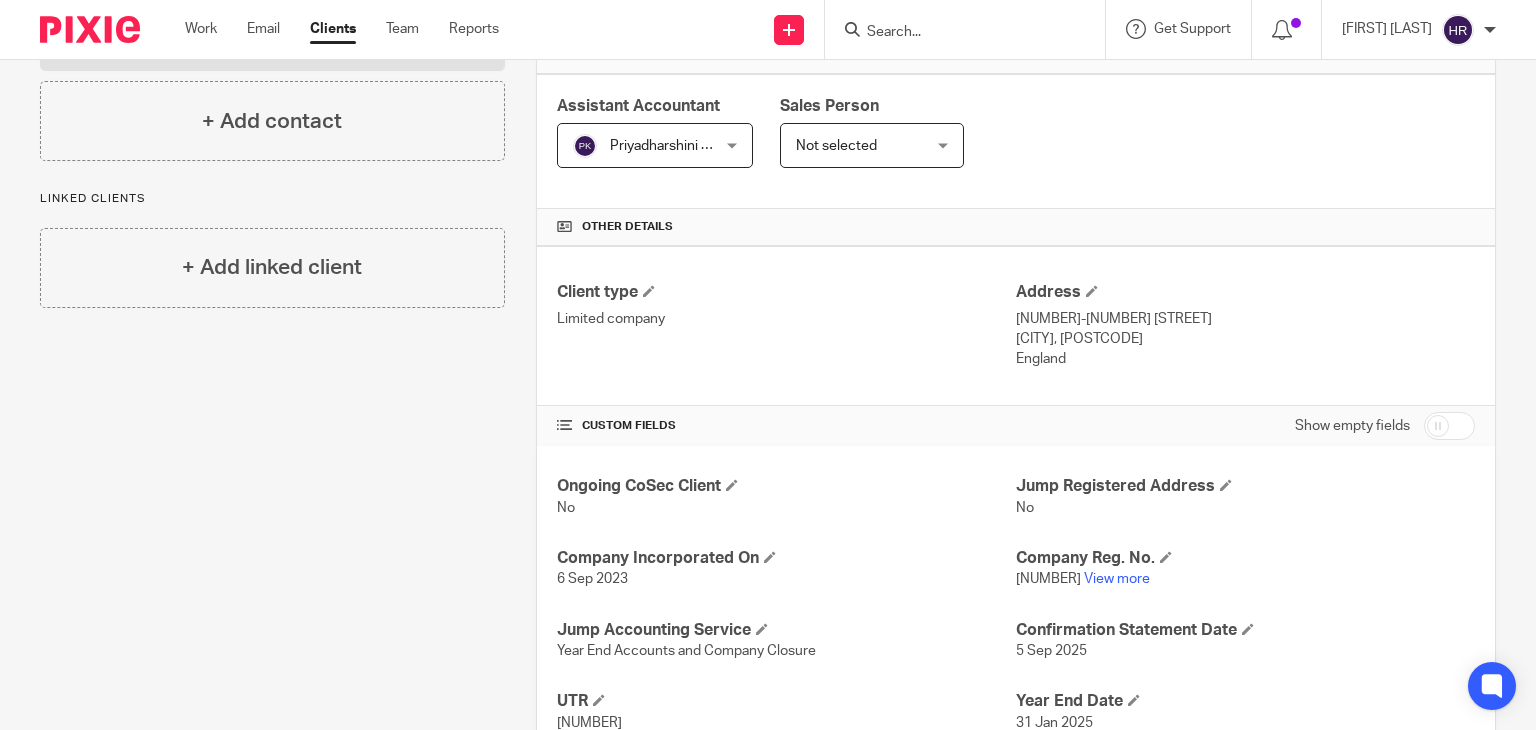 click on "Company Reg. No.
[NUMBER]   View more" at bounding box center [1245, 569] 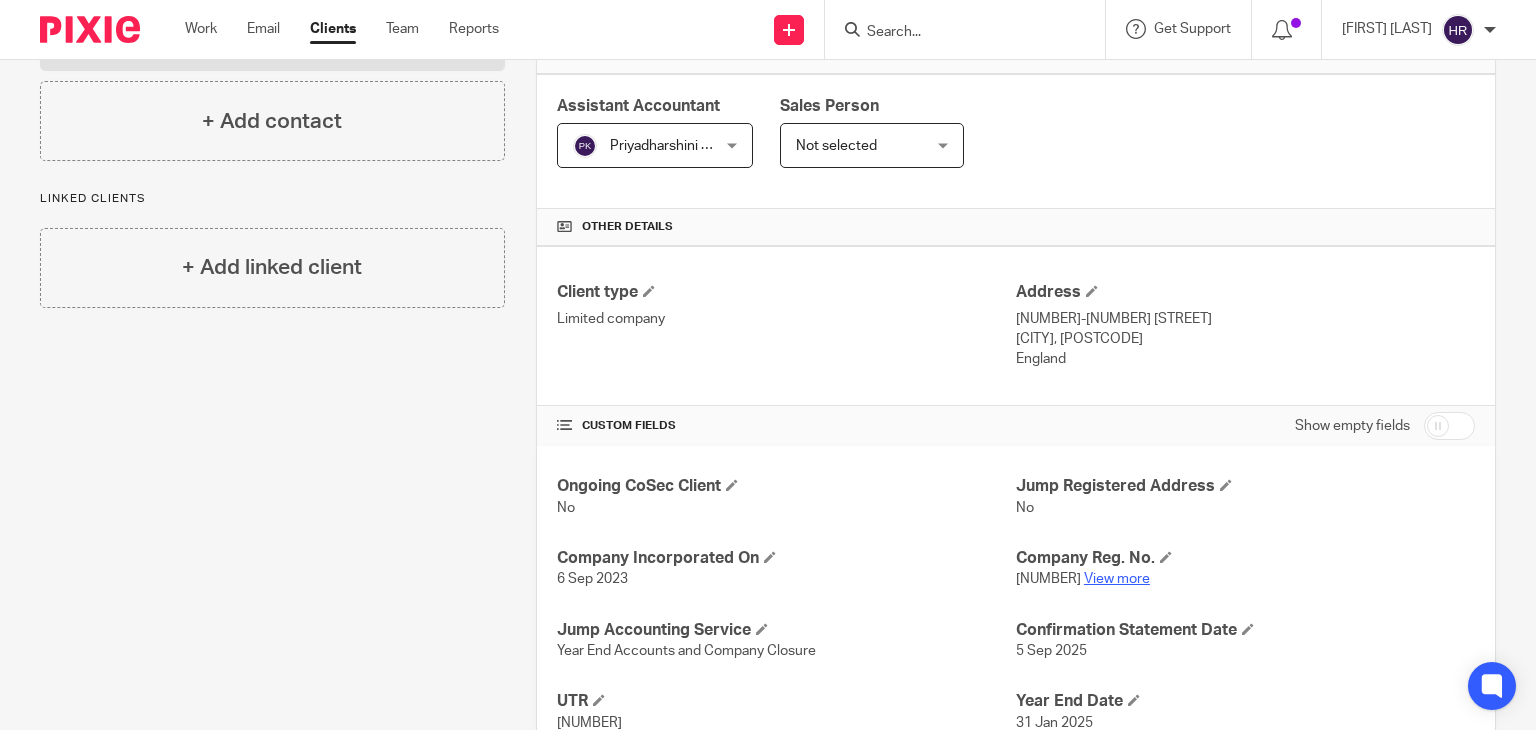 click on "View more" at bounding box center [1117, 579] 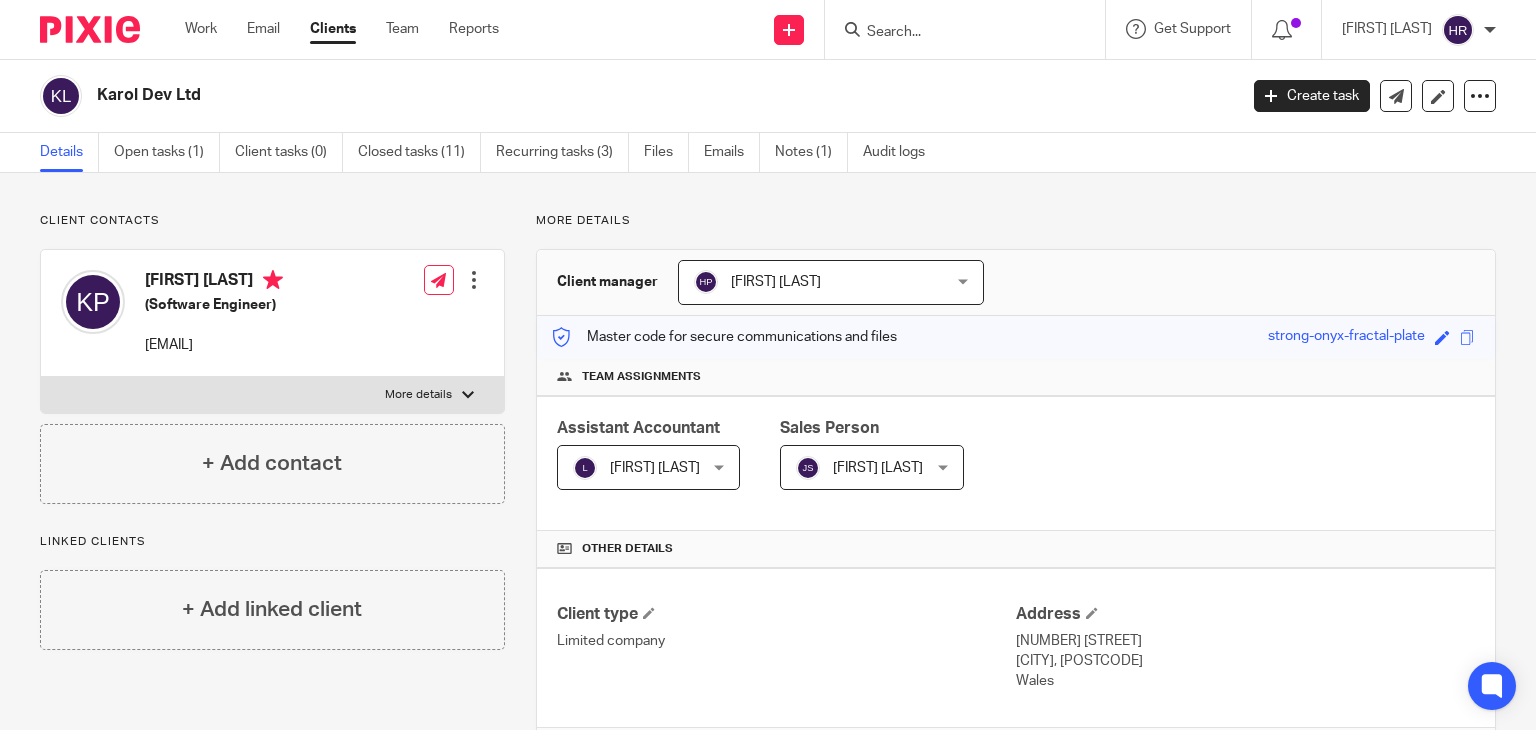 scroll, scrollTop: 0, scrollLeft: 0, axis: both 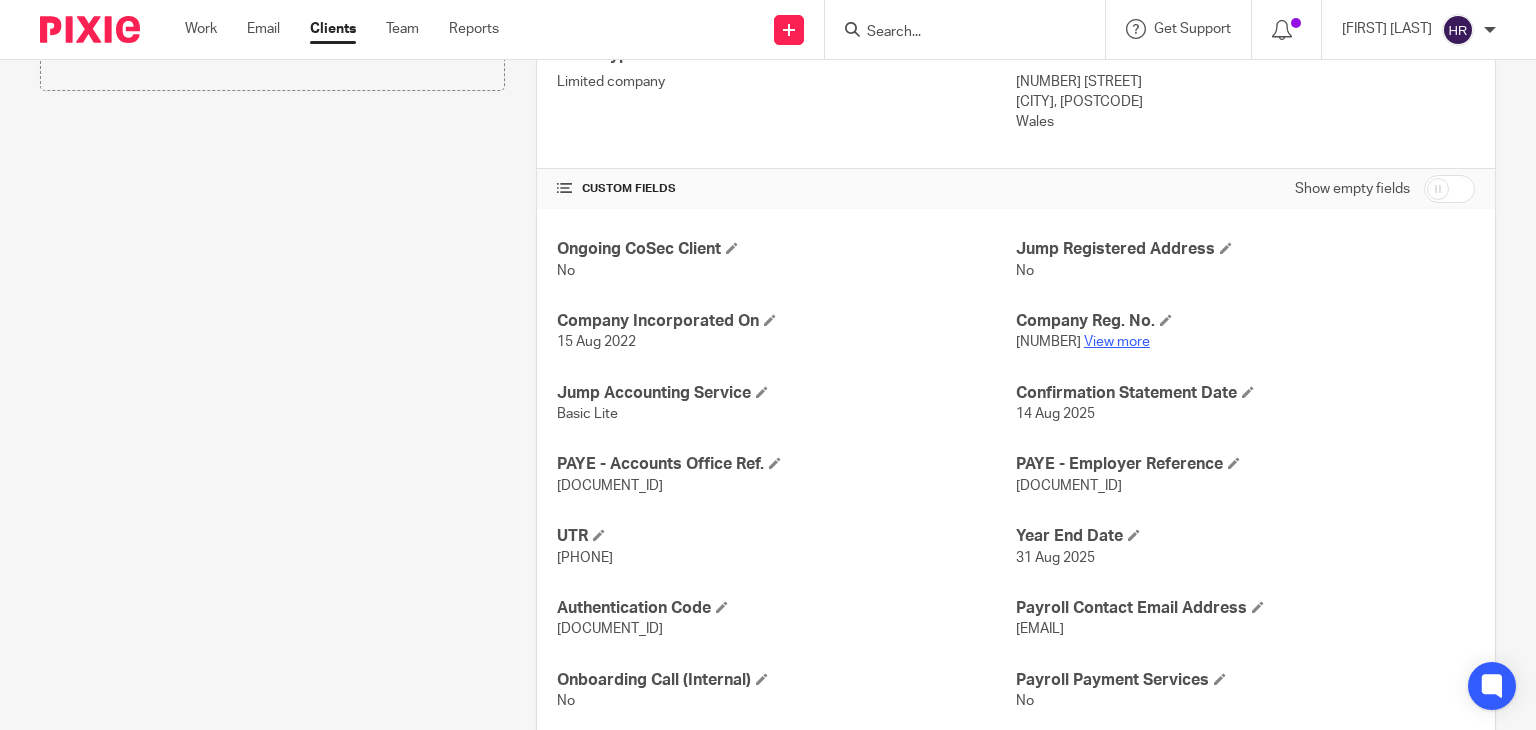 drag, startPoint x: 1115, startPoint y: 326, endPoint x: 1112, endPoint y: 339, distance: 13.341664 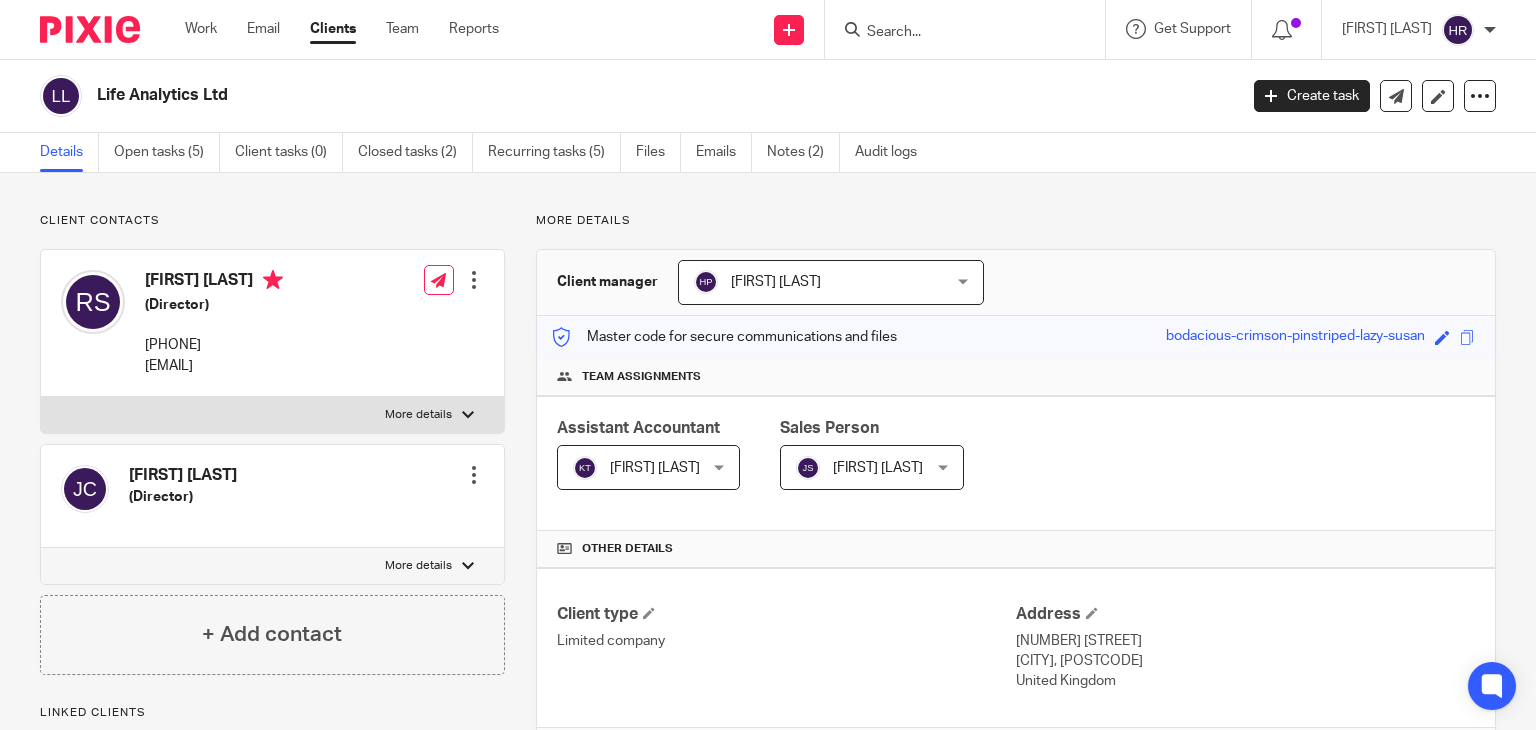 scroll, scrollTop: 0, scrollLeft: 0, axis: both 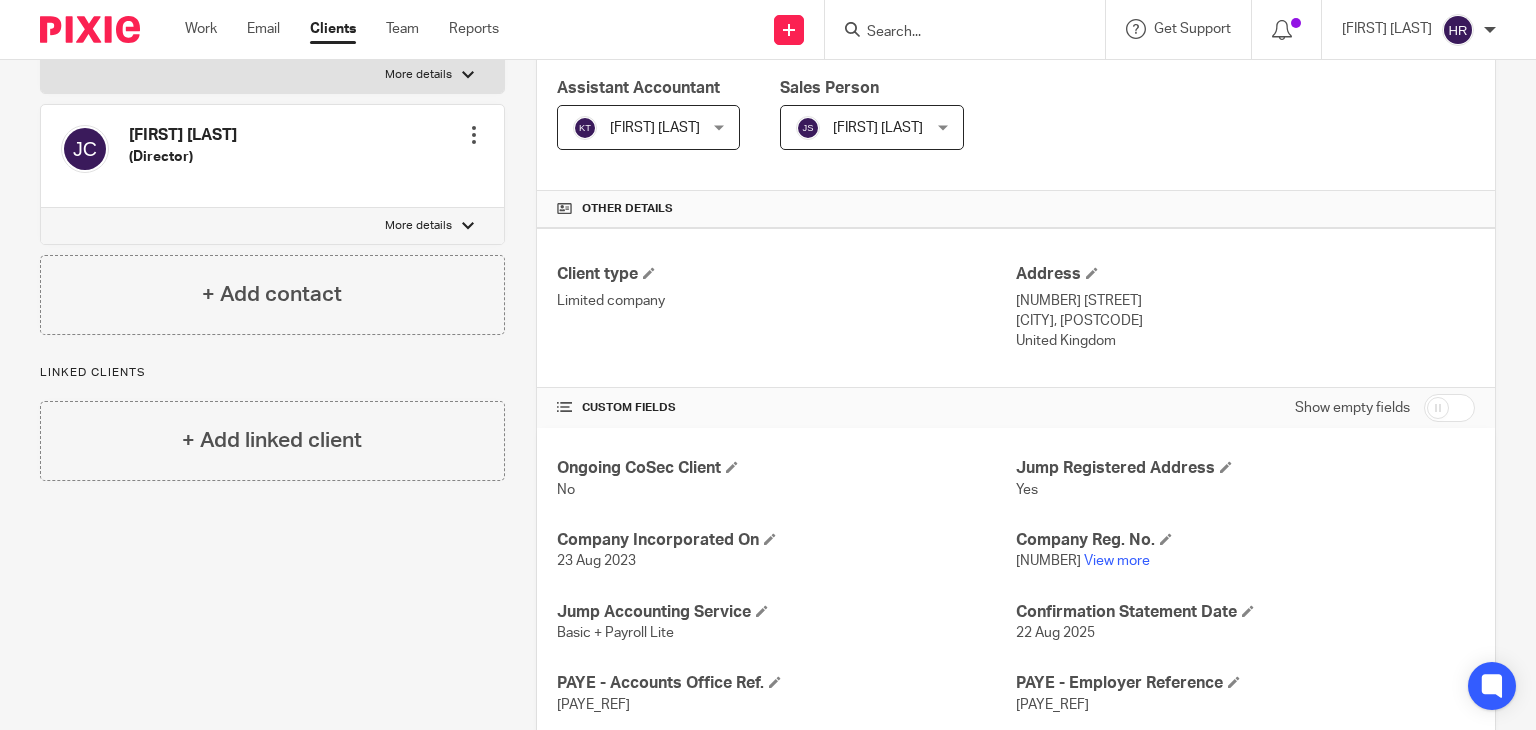 click on "Ongoing CoSec Client
No
Jump Registered Address
Yes
Company Incorporated On
23 Aug 2023
Company Reg. No.
15092617   View more
Jump Accounting Service
Basic + Payroll Lite
Confirmation Statement Date
22 Aug 2025
PAYE - Accounts Office Ref.
120PW03539553
PAYE - Employer Reference
120/LE98304
UTR
19543 26229
Year End Date
31 Aug 2024
Authentication Code
WJBB42
Payroll Contact Email Address
rob@life-analytics.co.uk
Onboarding Call (Internal)
No
Payroll Payment Services
No" at bounding box center (1016, 694) 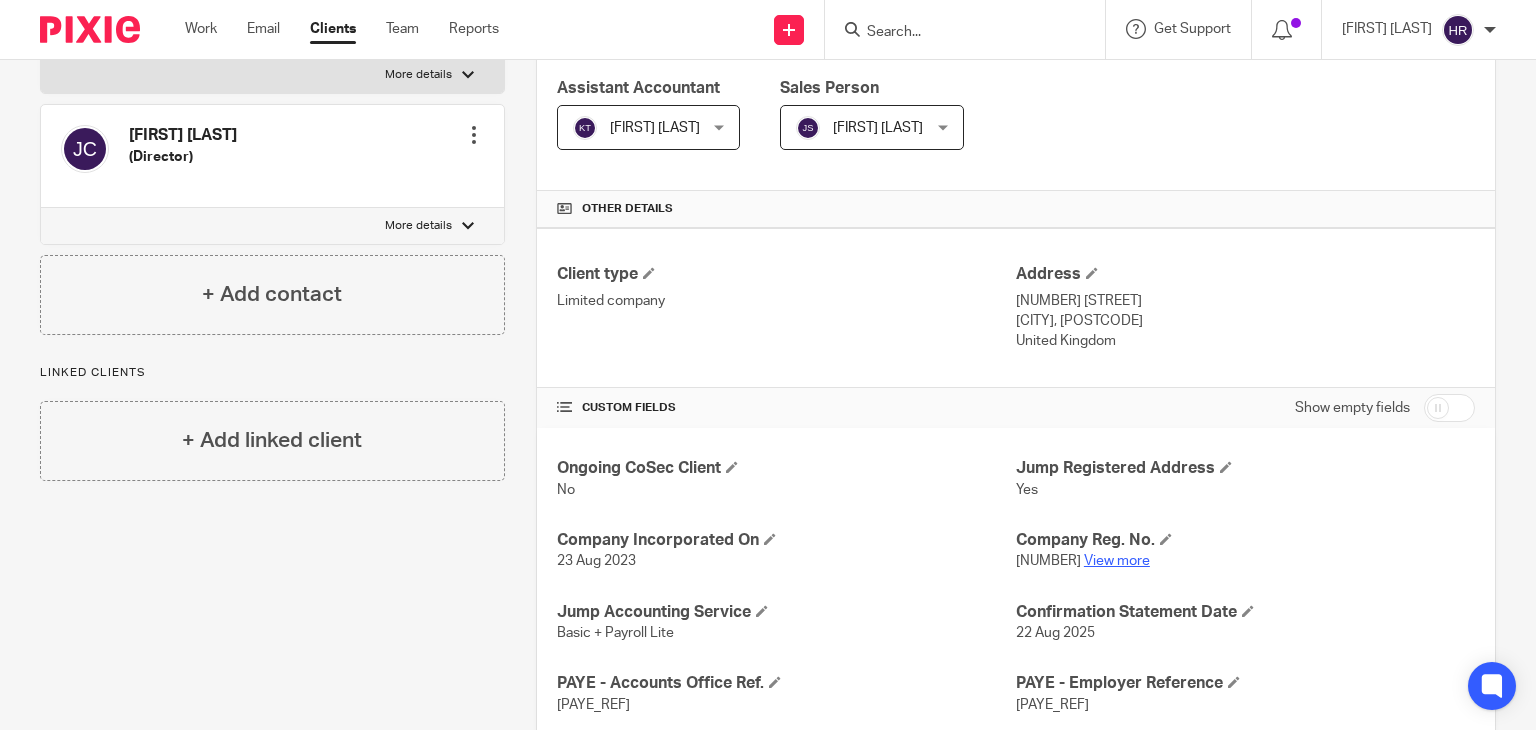 click on "View more" at bounding box center [1117, 561] 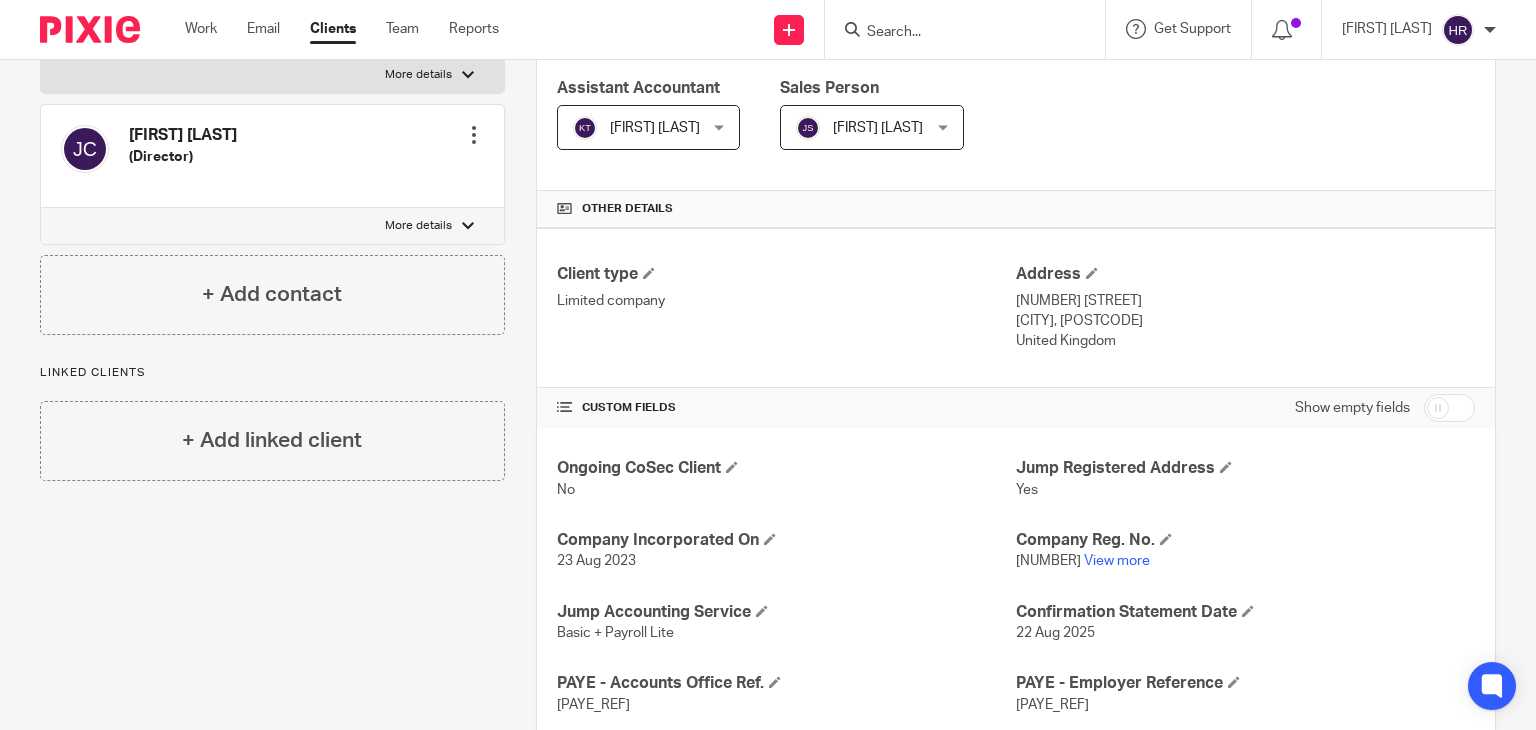 click at bounding box center (971, 29) 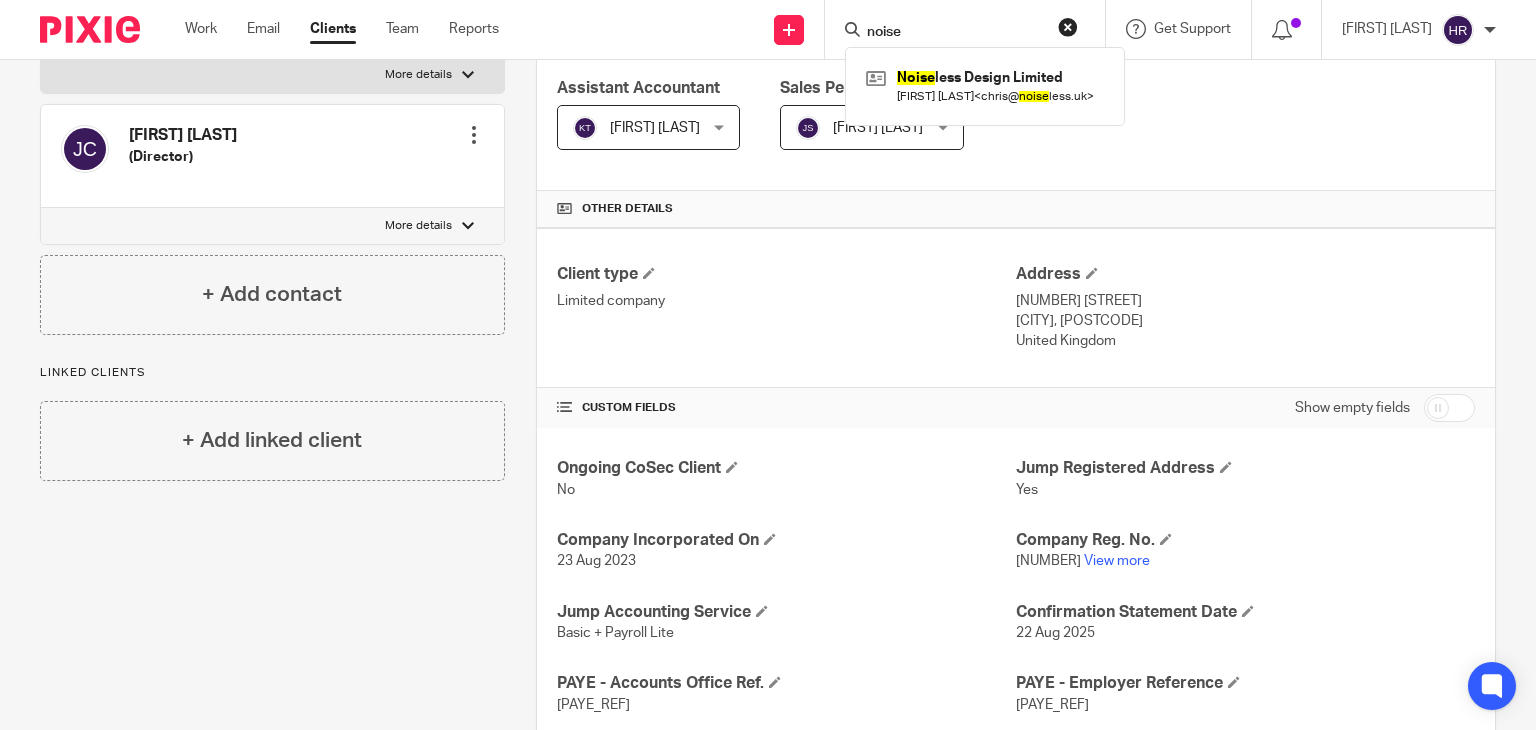 drag, startPoint x: 859, startPoint y: 27, endPoint x: 876, endPoint y: 57, distance: 34.48188 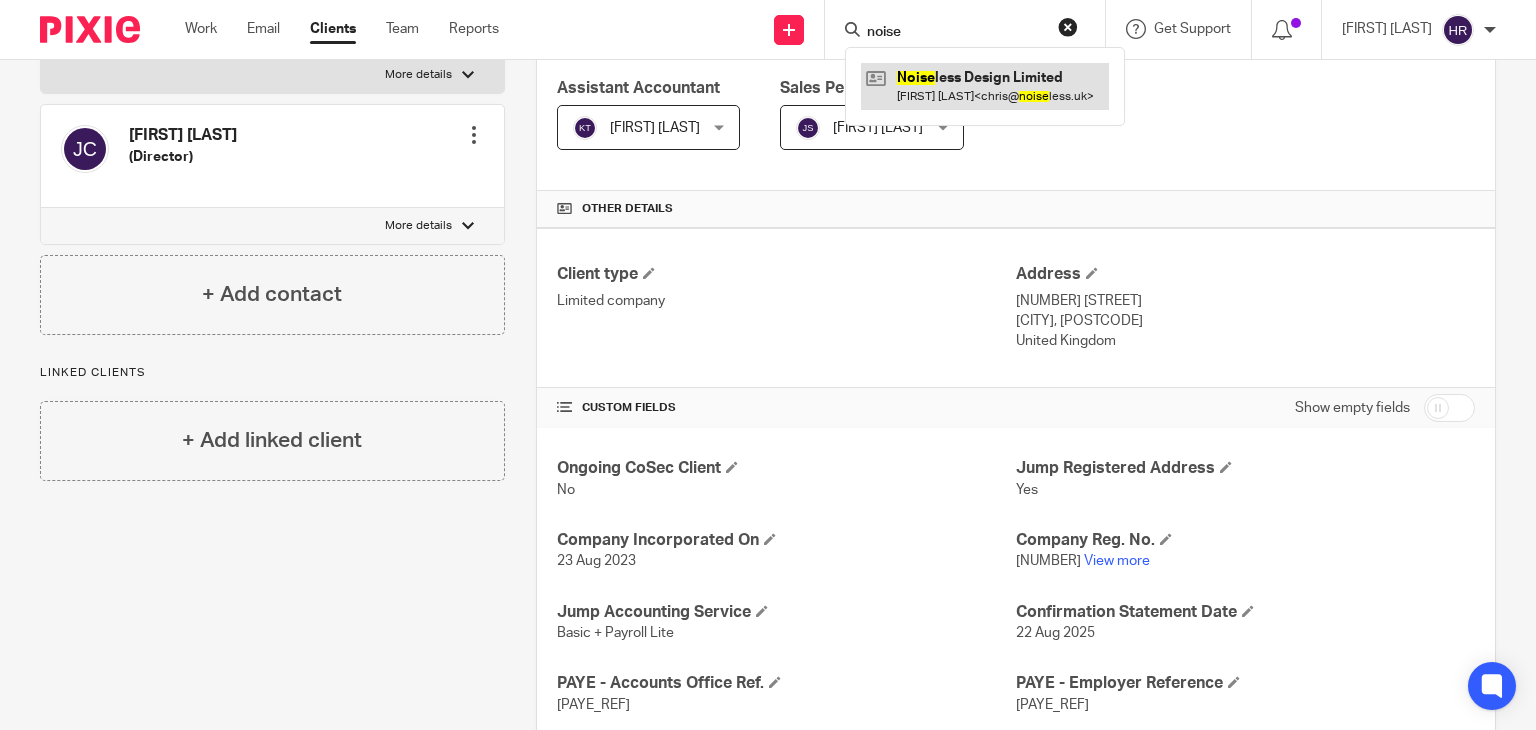 type on "noise" 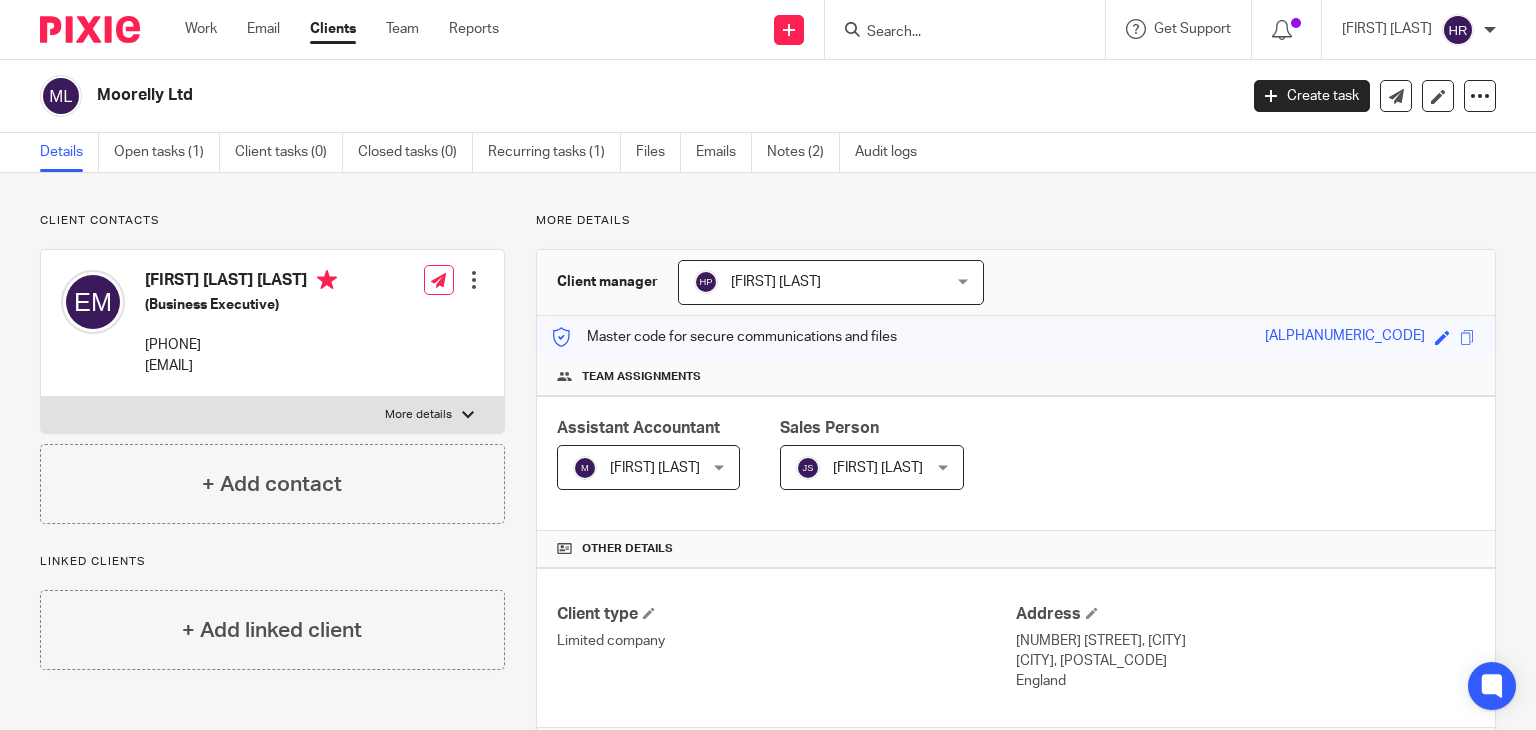 scroll, scrollTop: 0, scrollLeft: 0, axis: both 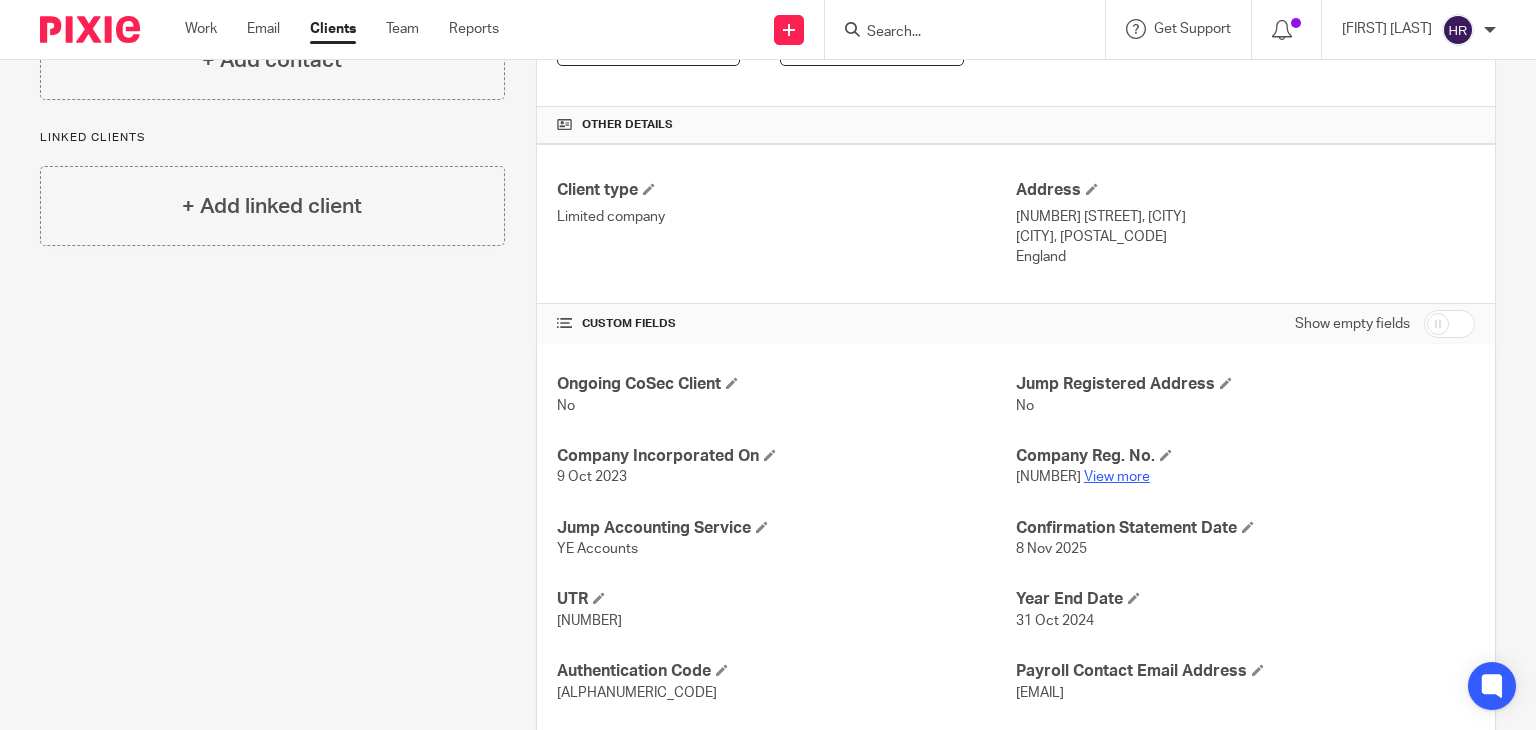 click on "View more" at bounding box center [1117, 477] 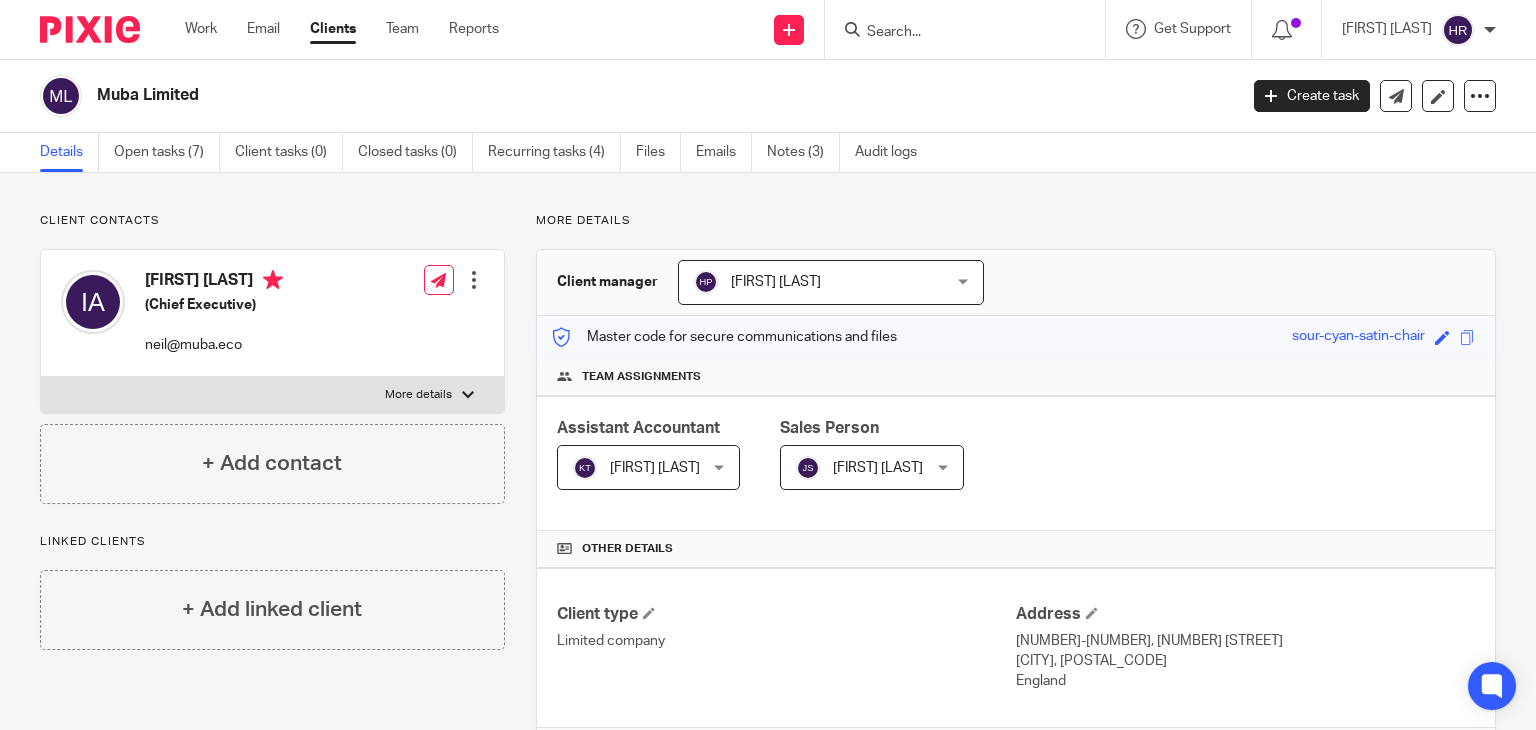 scroll, scrollTop: 0, scrollLeft: 0, axis: both 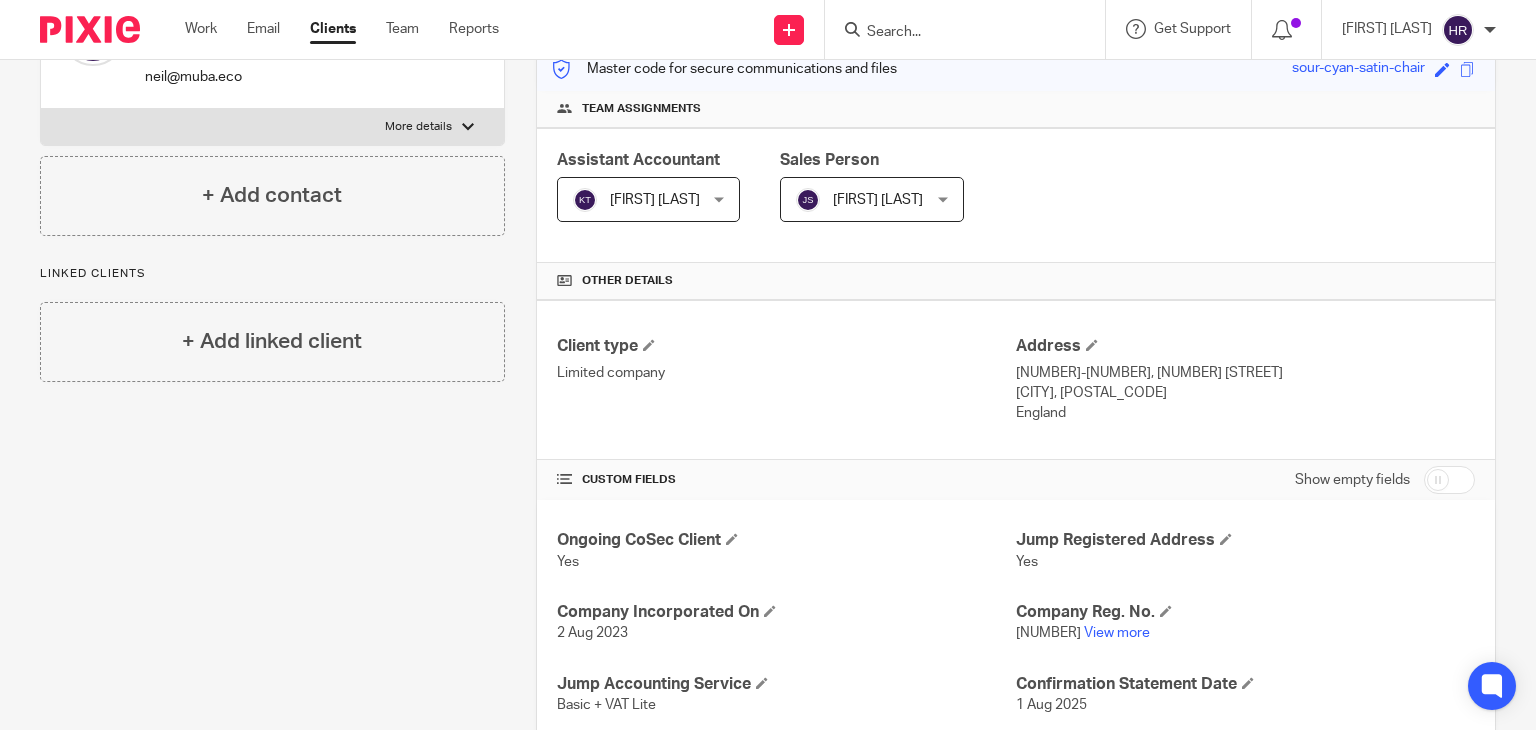 click on "Show empty fields" at bounding box center (1245, 480) 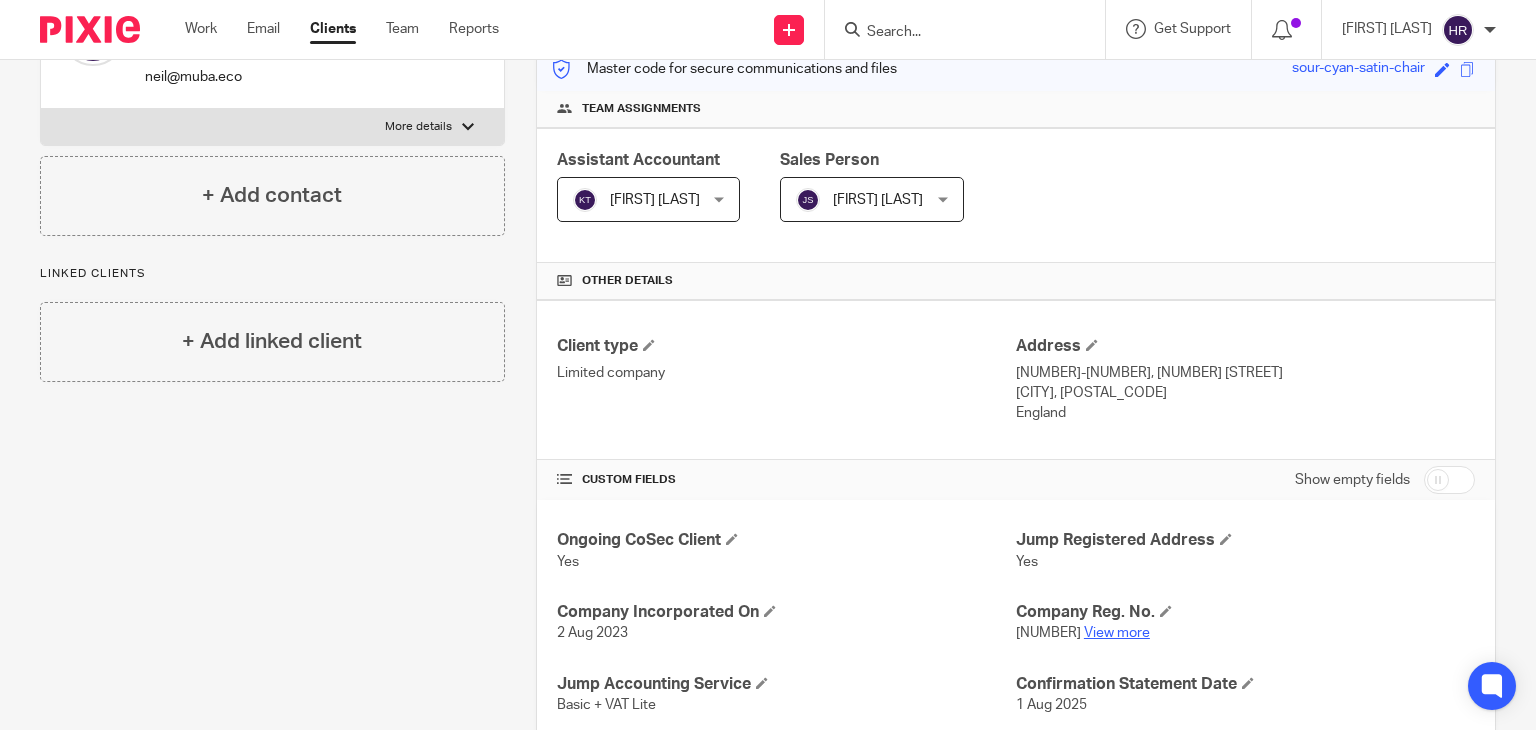 click on "View more" at bounding box center (1117, 633) 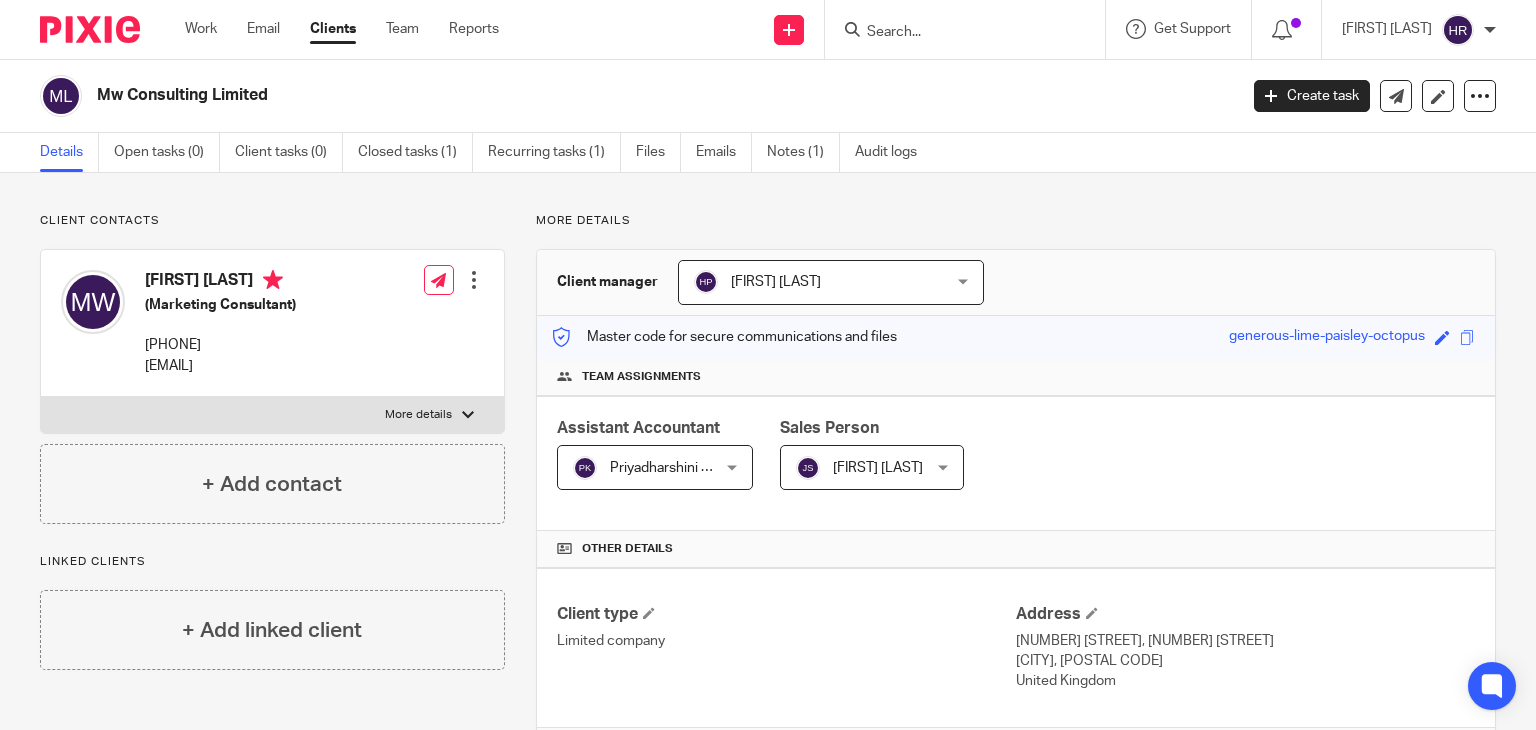 scroll, scrollTop: 0, scrollLeft: 0, axis: both 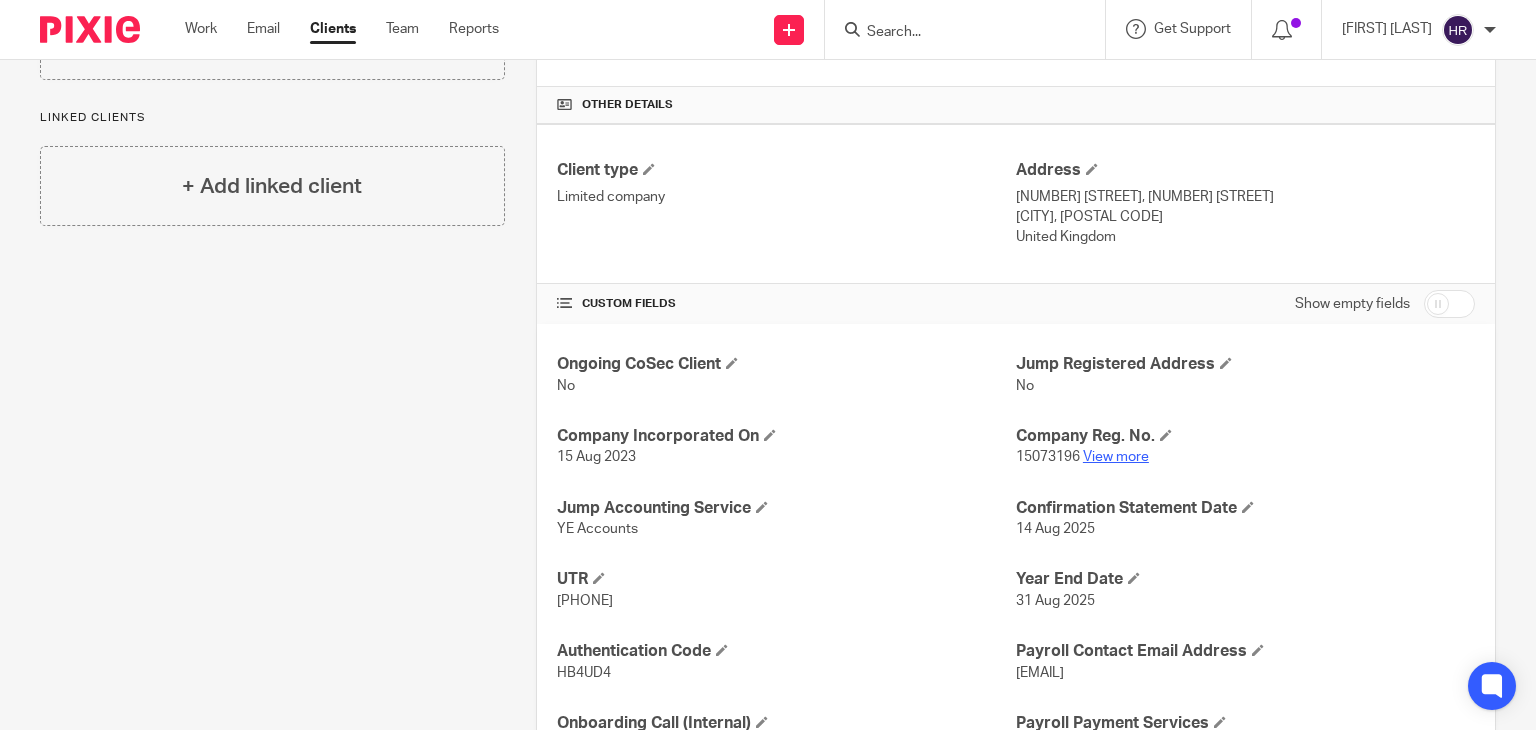 click on "View more" at bounding box center (1116, 457) 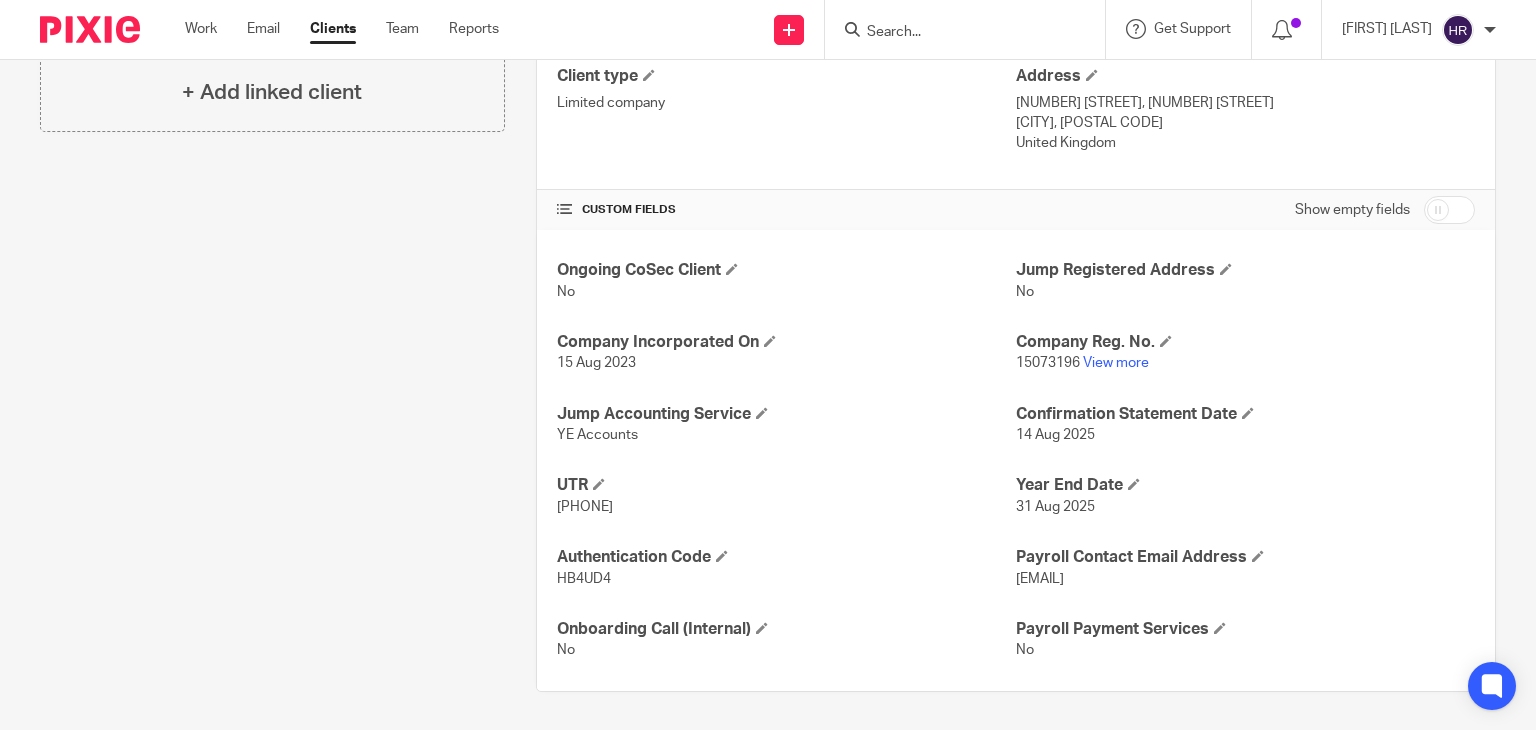 scroll, scrollTop: 263, scrollLeft: 0, axis: vertical 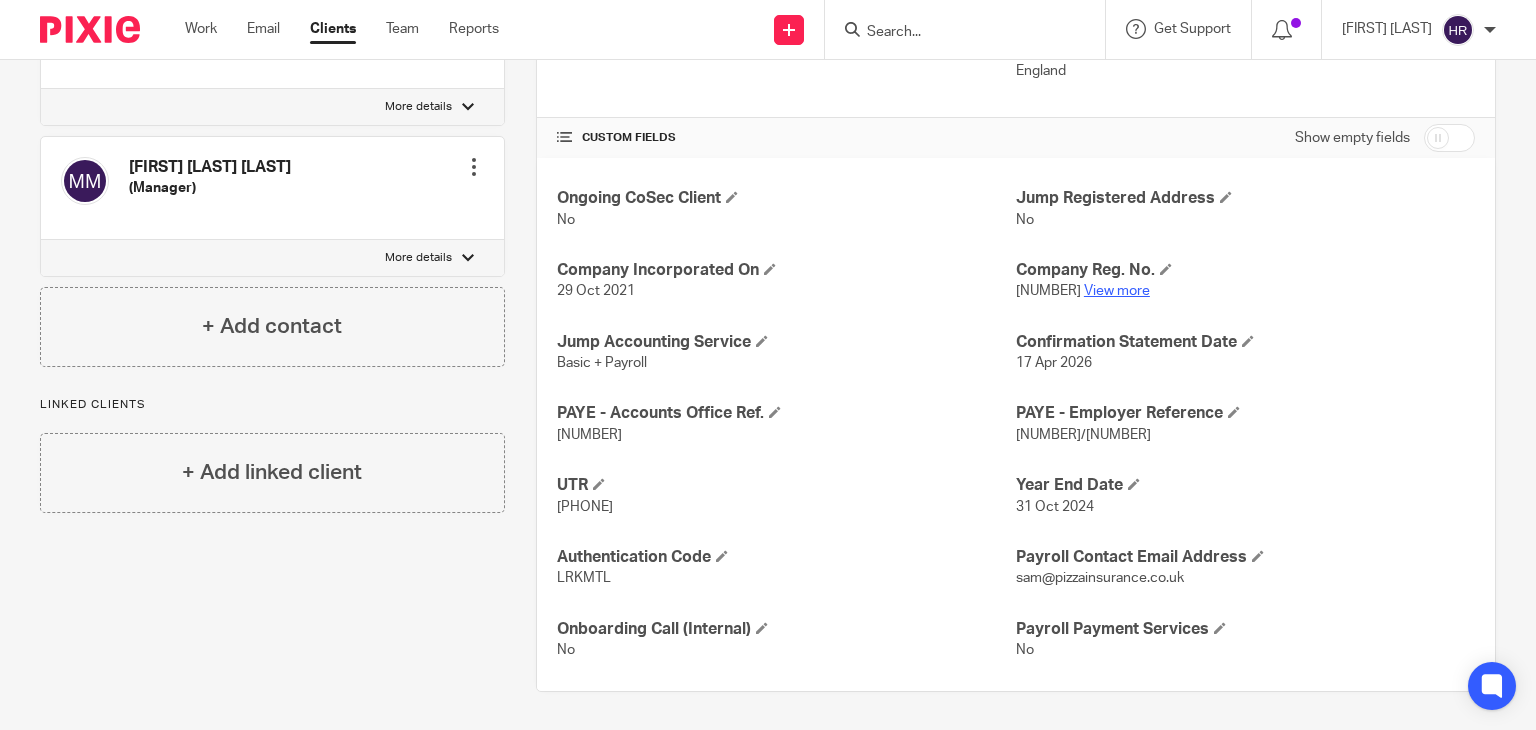 click on "View more" at bounding box center [1117, 291] 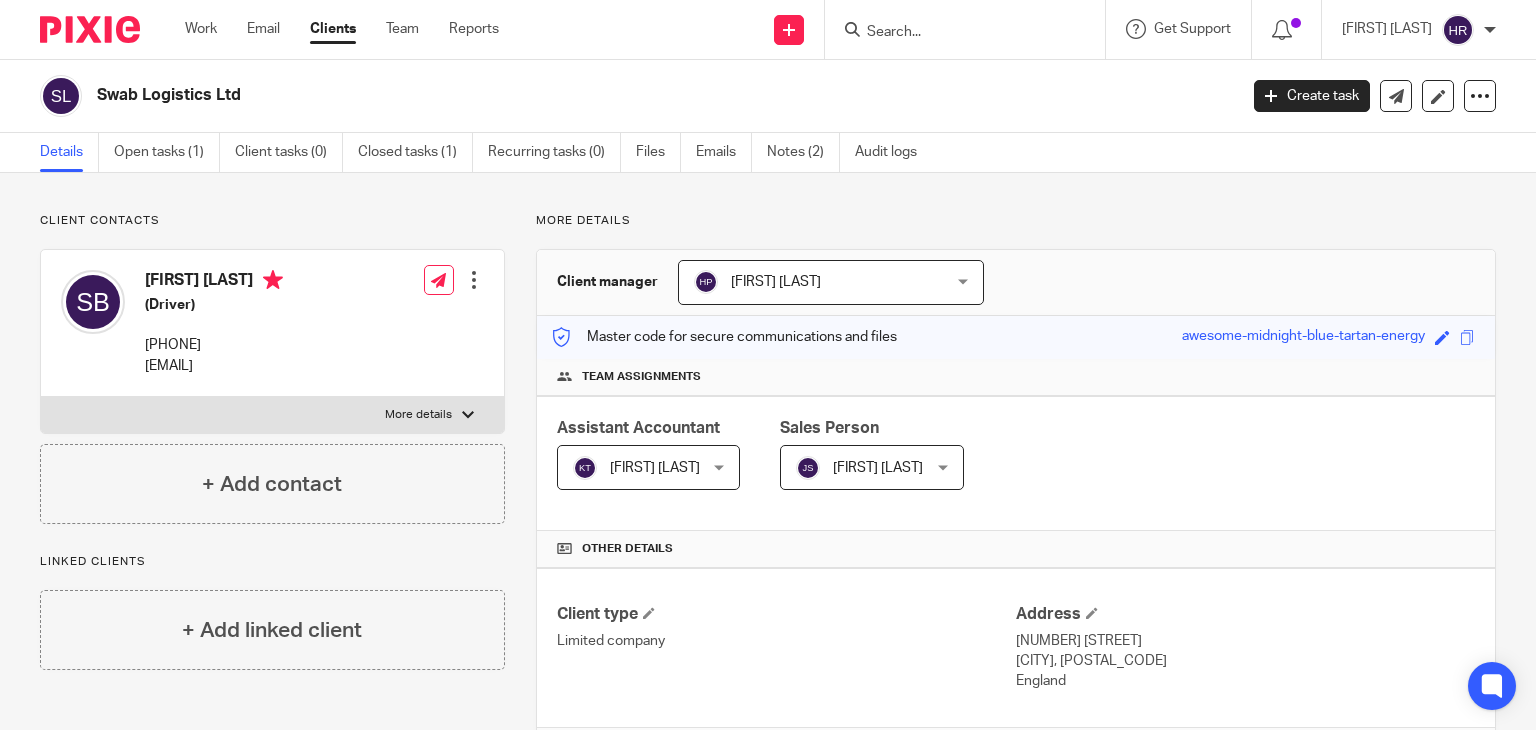 scroll, scrollTop: 0, scrollLeft: 0, axis: both 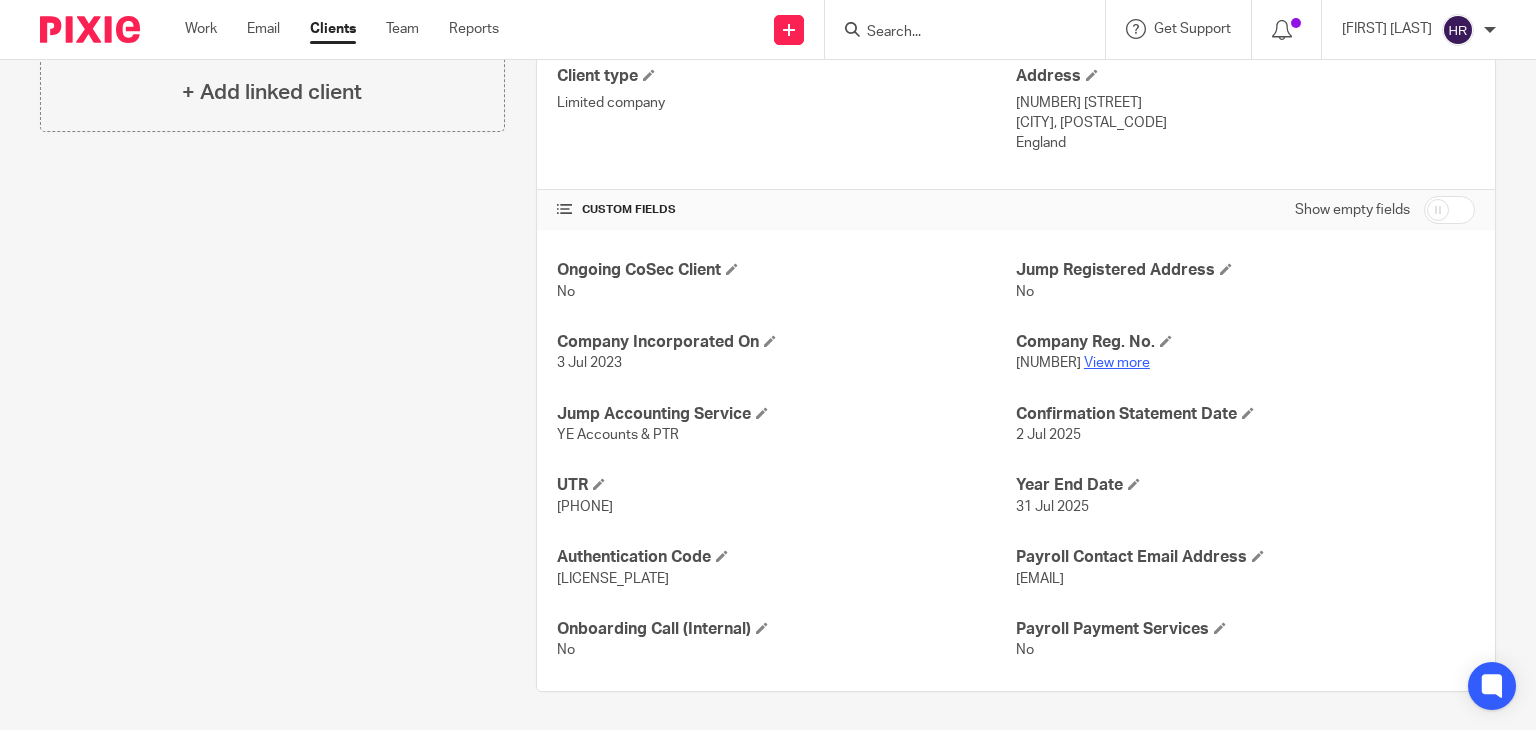 click on "View more" at bounding box center [1117, 363] 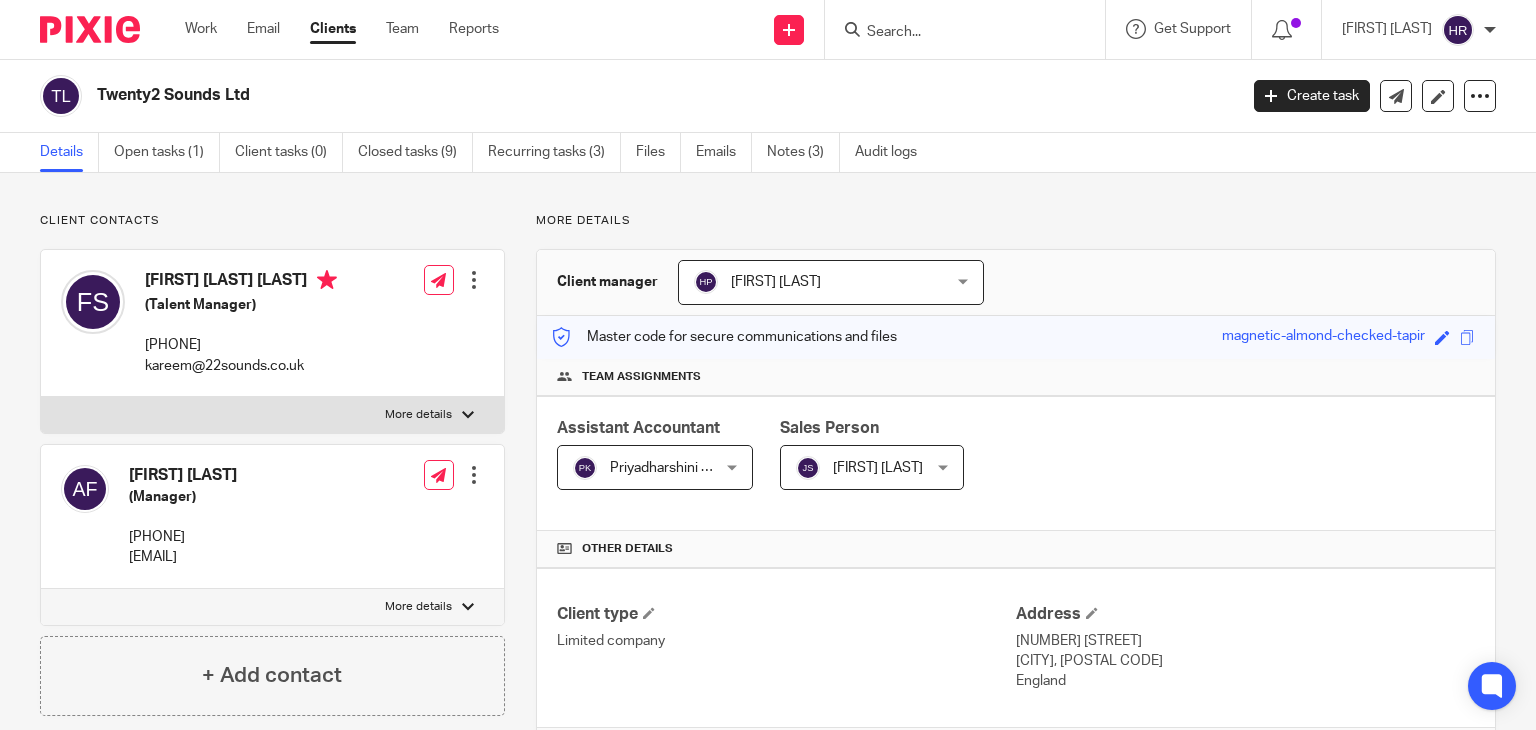click at bounding box center [965, 29] 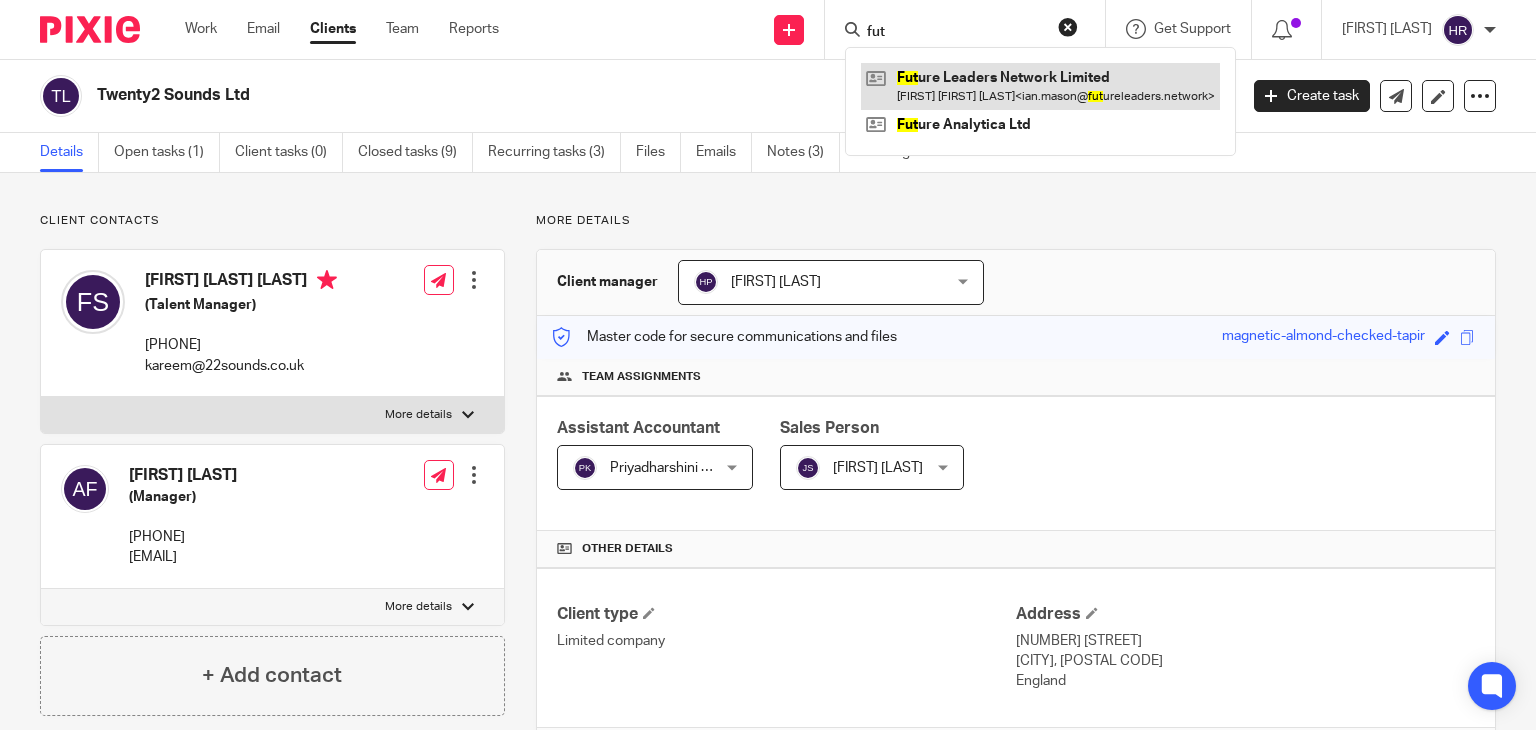 type on "fut" 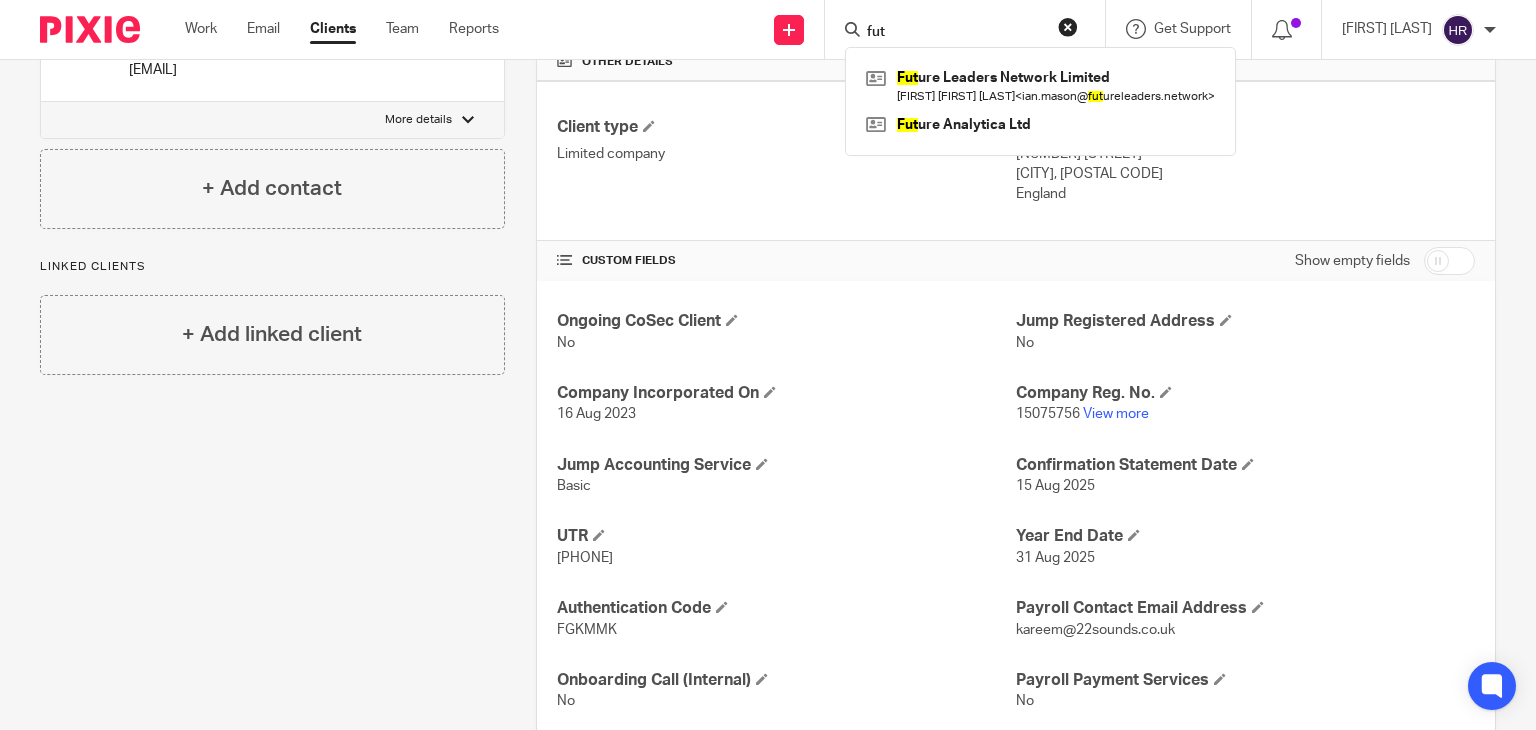 scroll, scrollTop: 538, scrollLeft: 0, axis: vertical 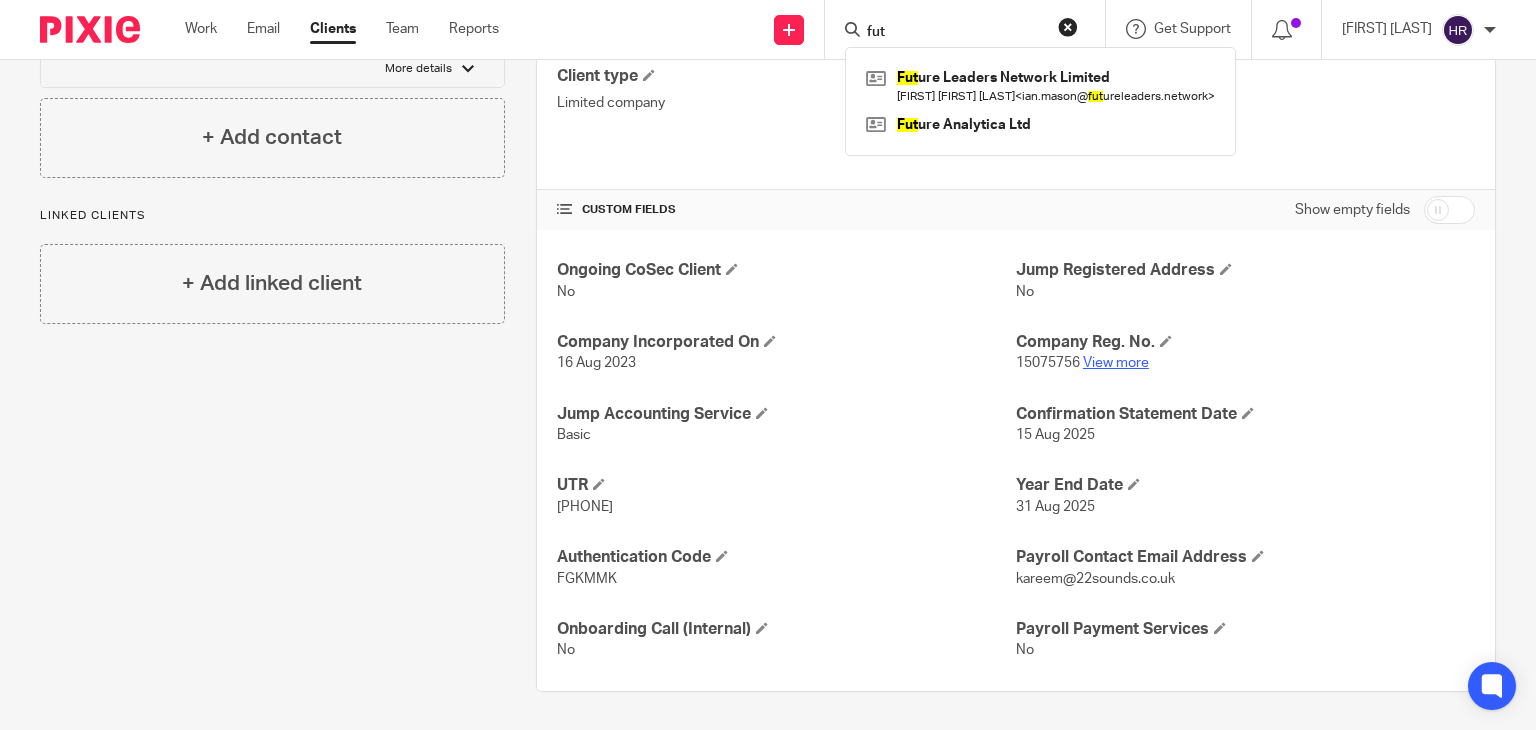 click on "Company Reg. No.
15075756   View more" at bounding box center [1245, 353] 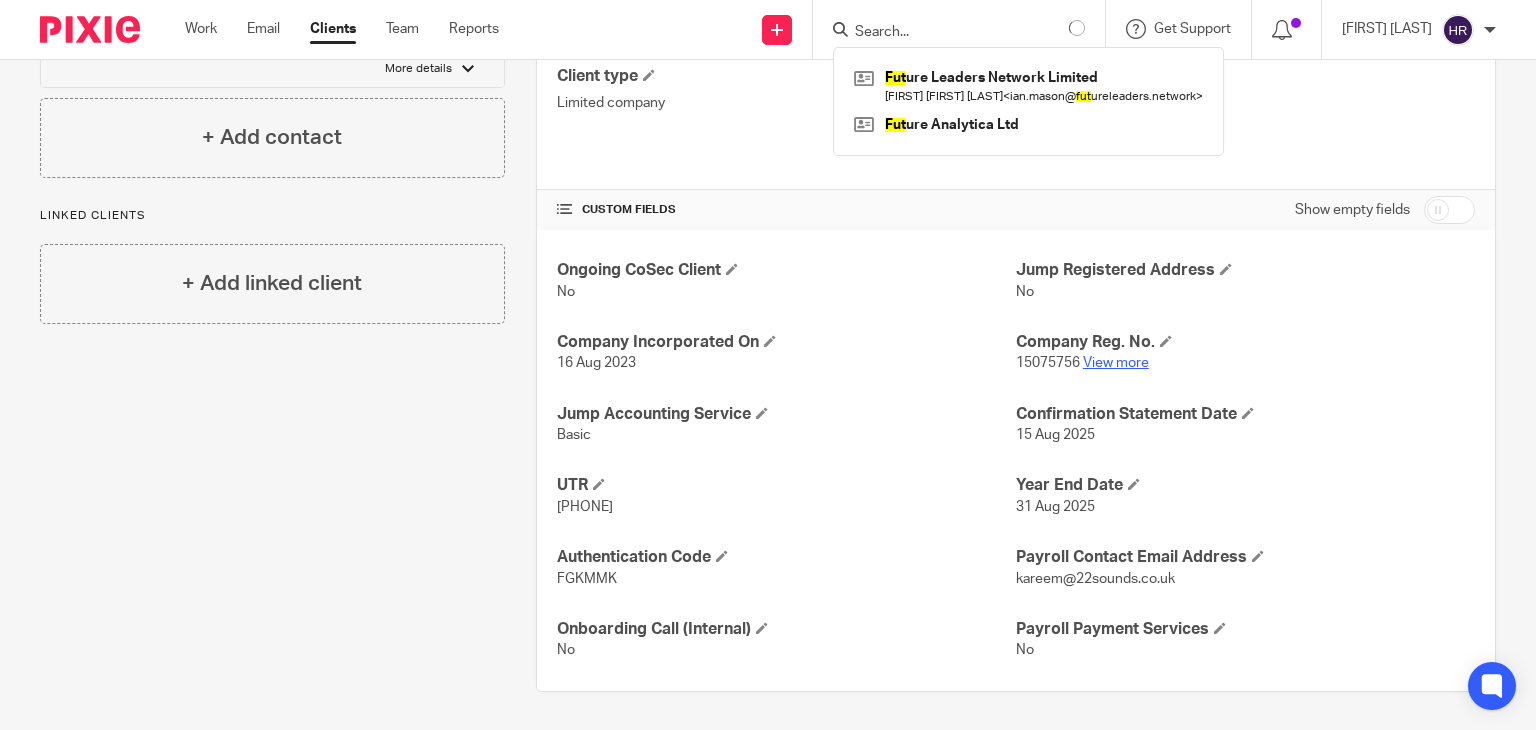 click on "View more" at bounding box center [1116, 363] 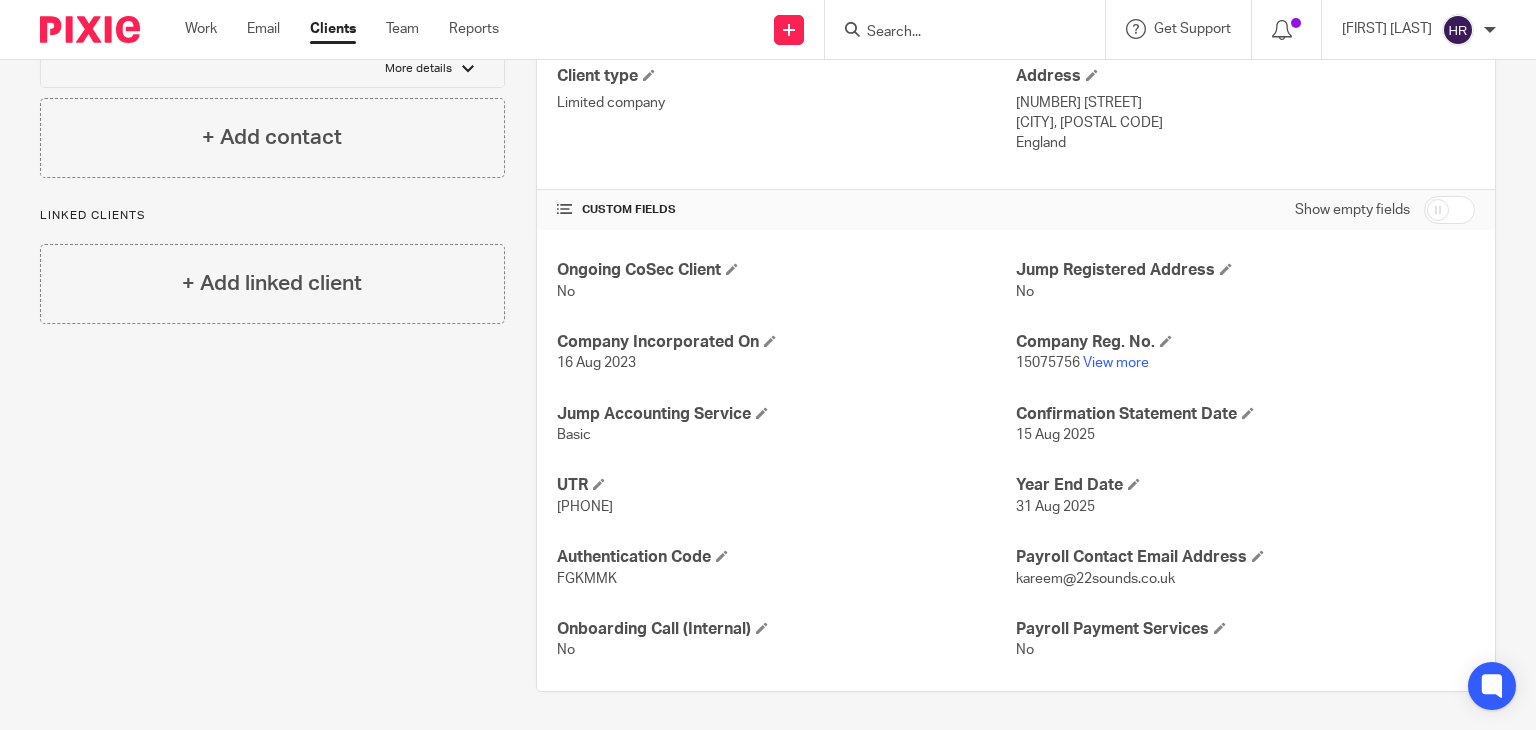 scroll, scrollTop: 0, scrollLeft: 0, axis: both 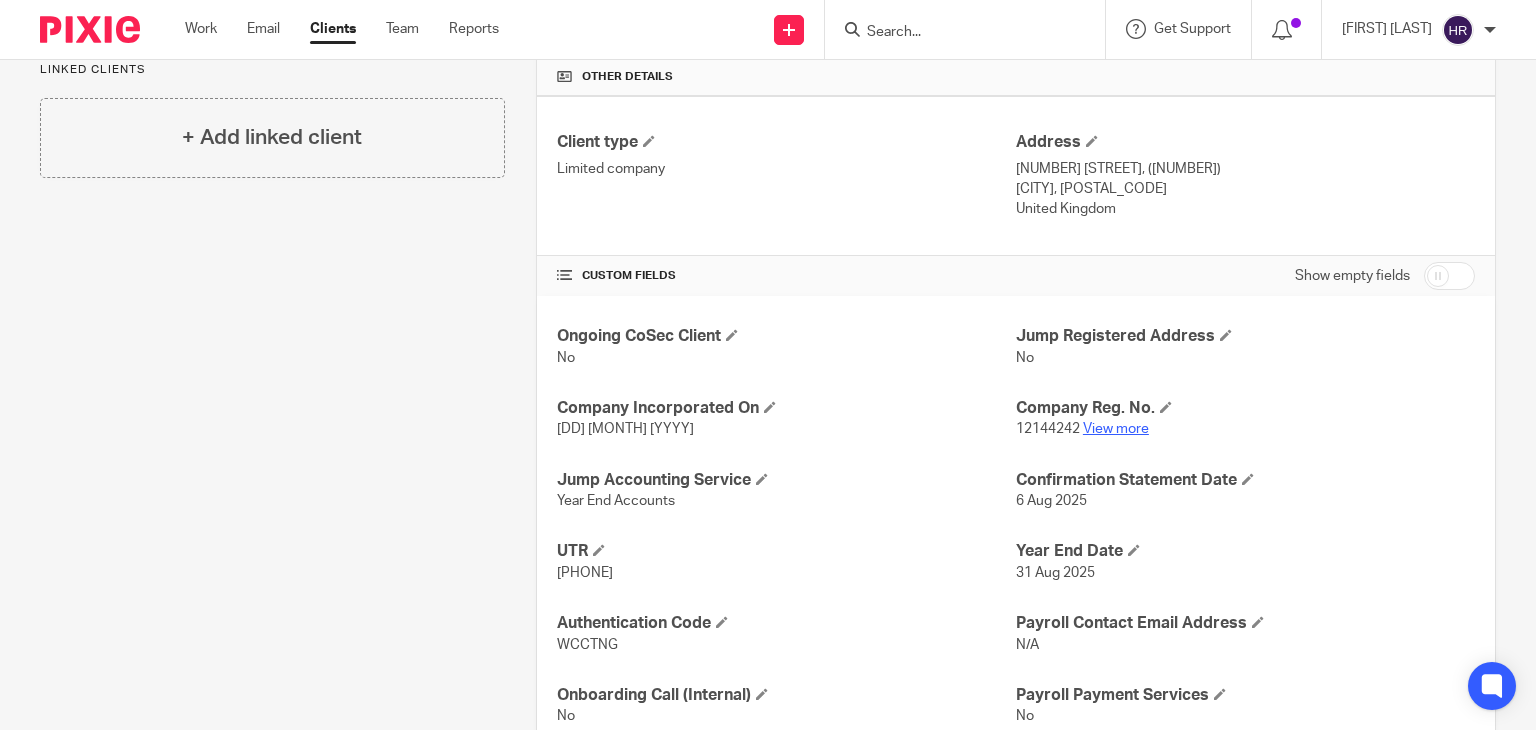 click on "View more" at bounding box center (1116, 429) 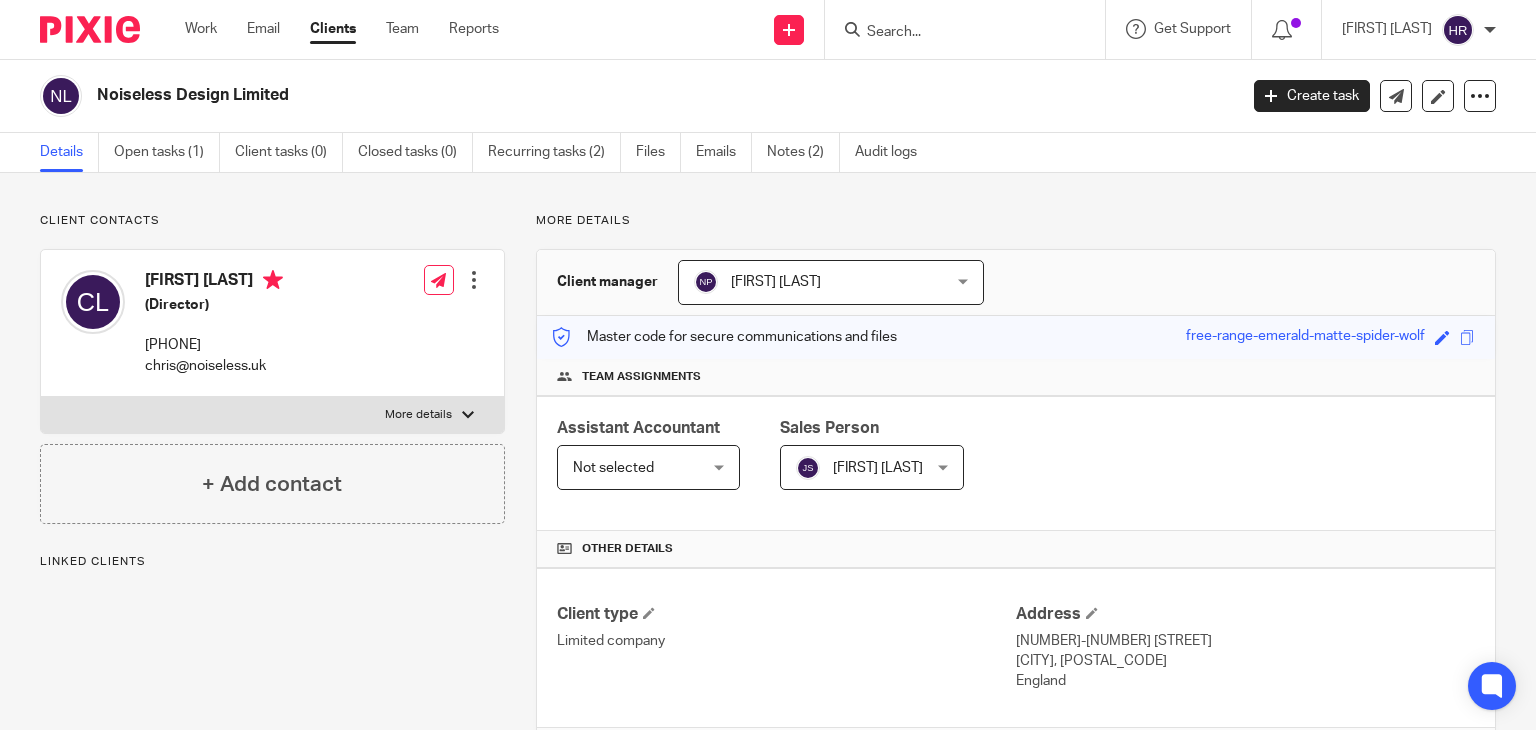 scroll, scrollTop: 0, scrollLeft: 0, axis: both 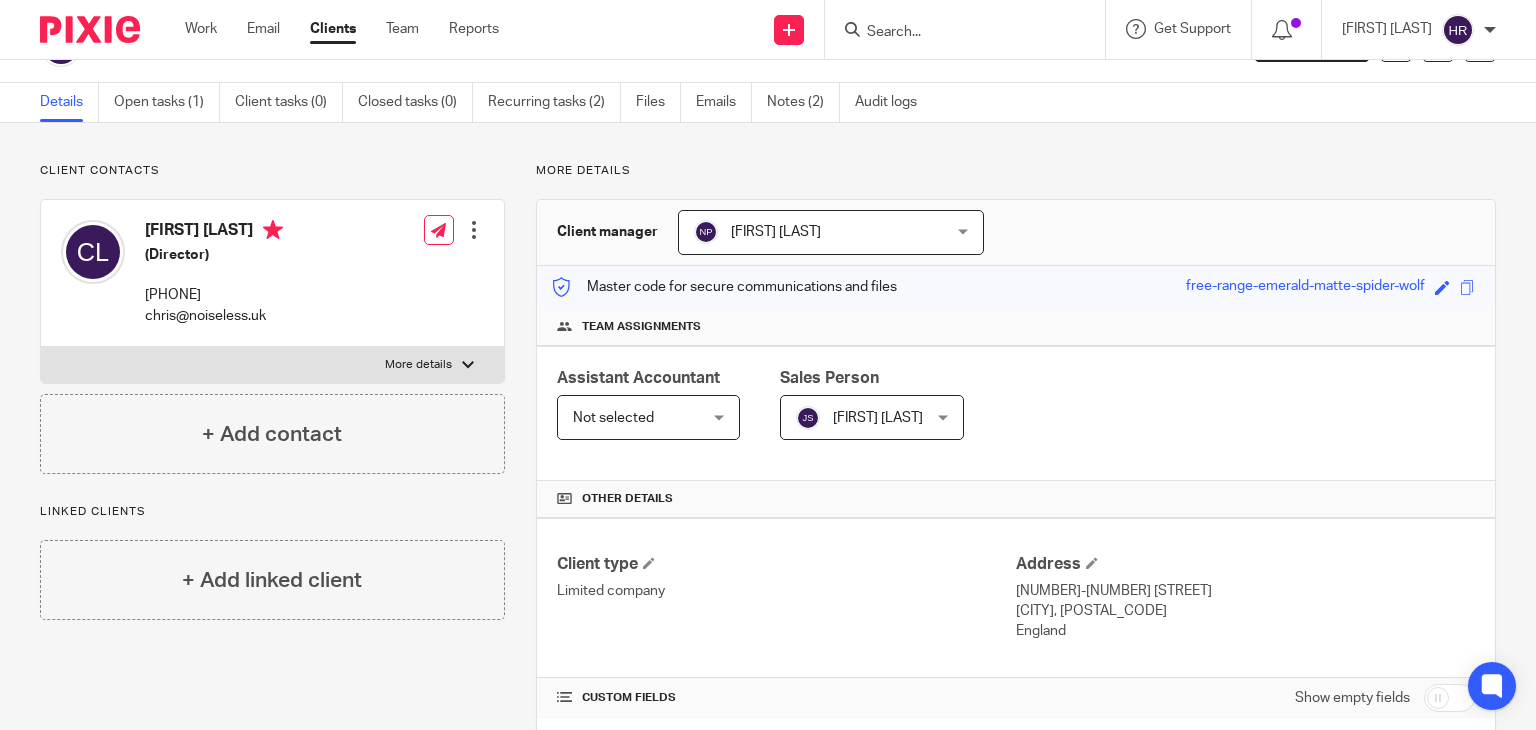 click at bounding box center [955, 33] 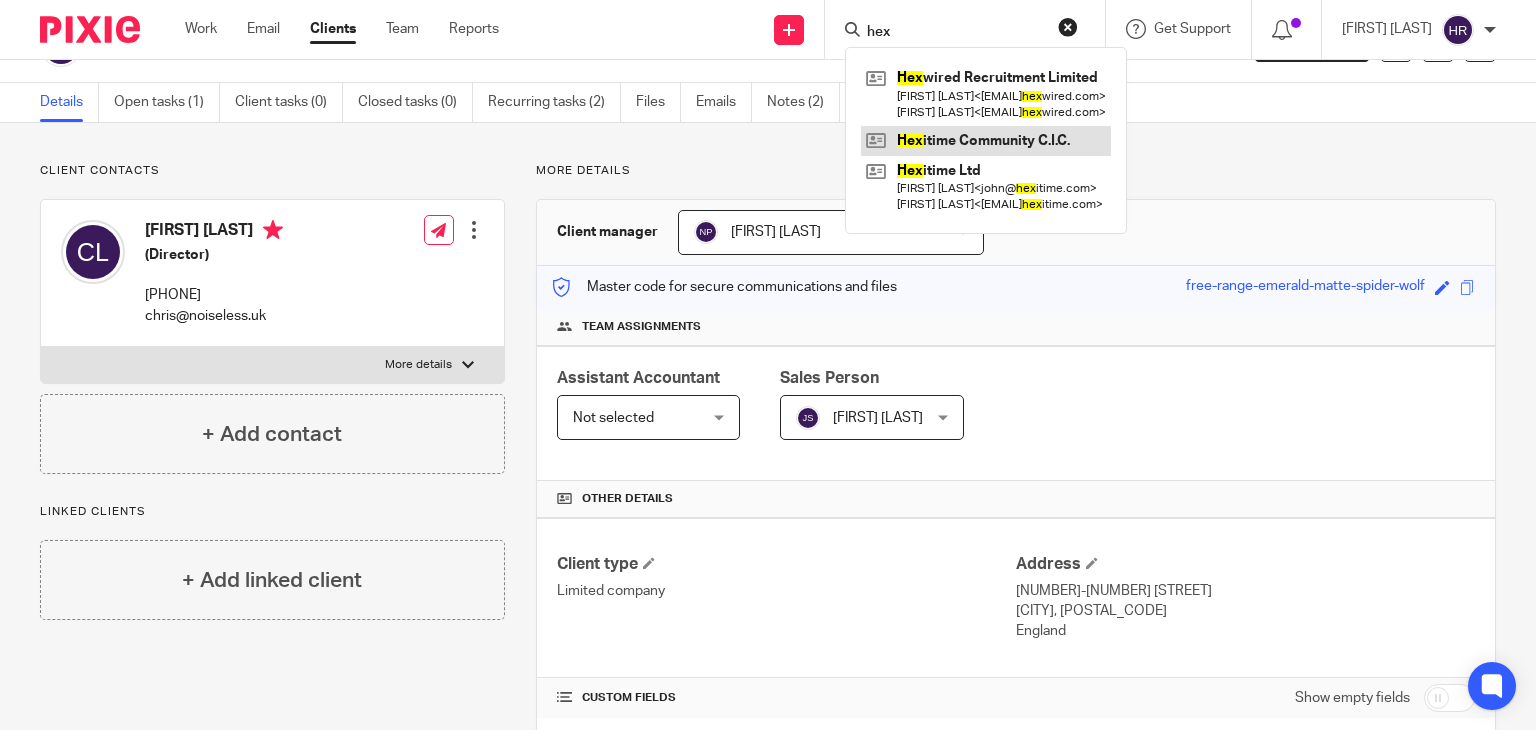 type on "hex" 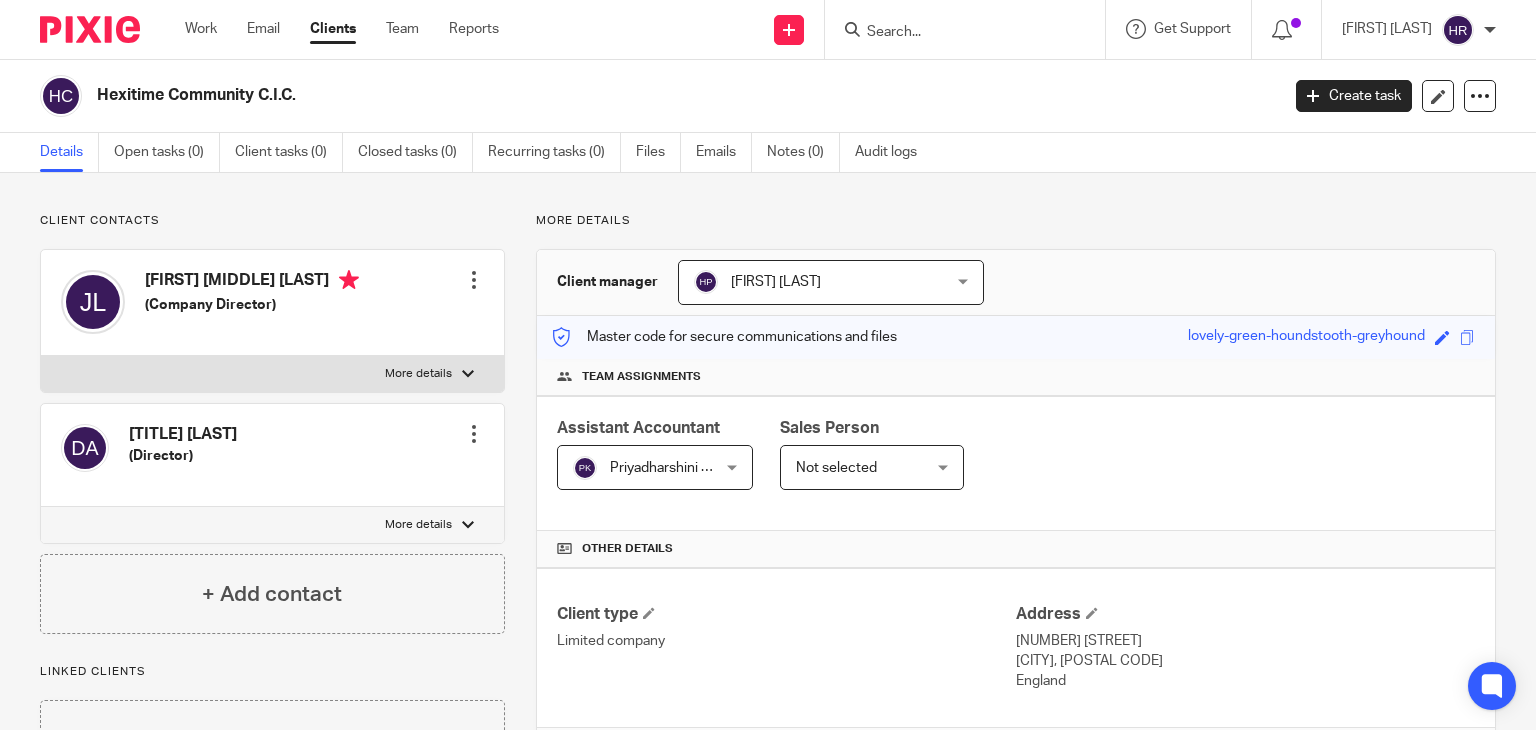 scroll, scrollTop: 0, scrollLeft: 0, axis: both 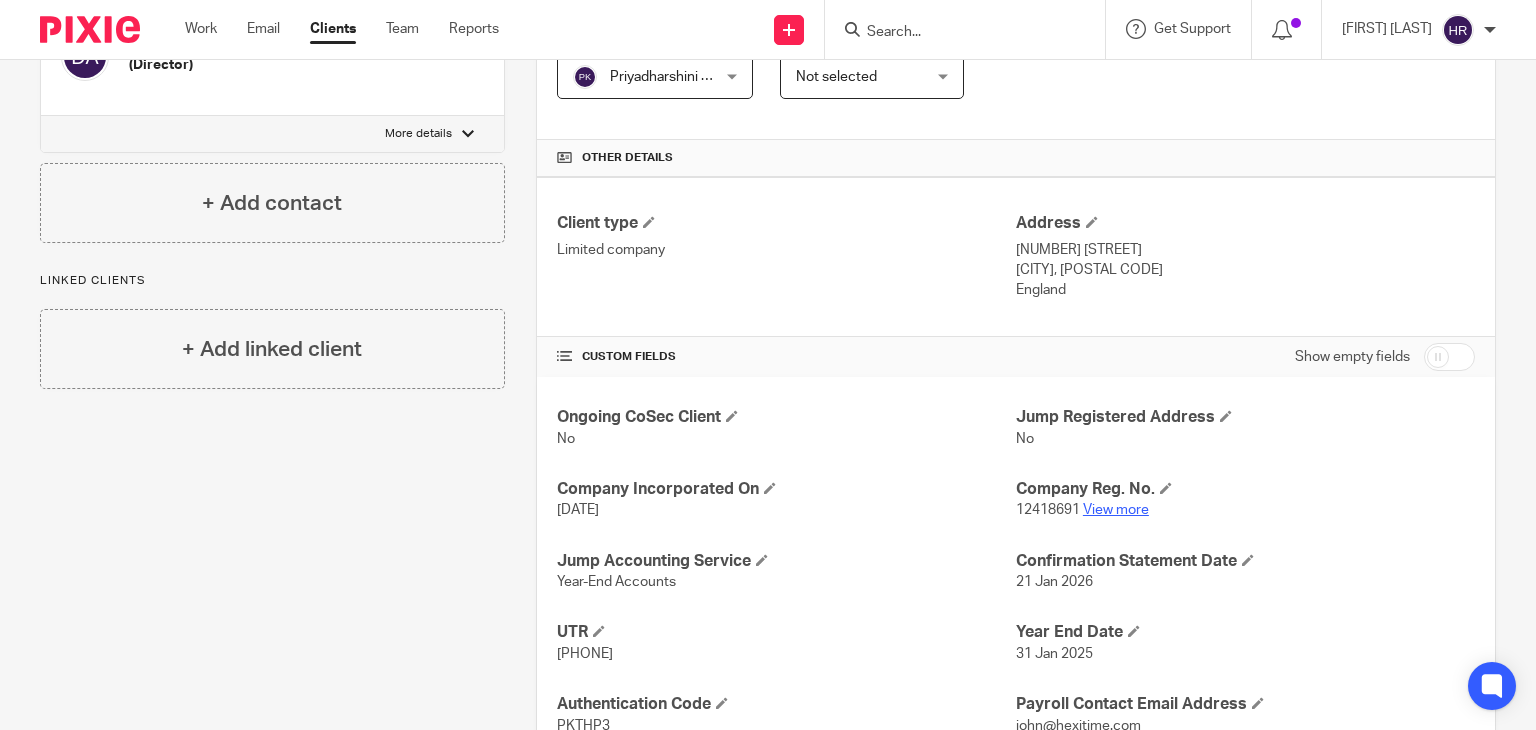 click on "12418691   View more" at bounding box center (1245, 510) 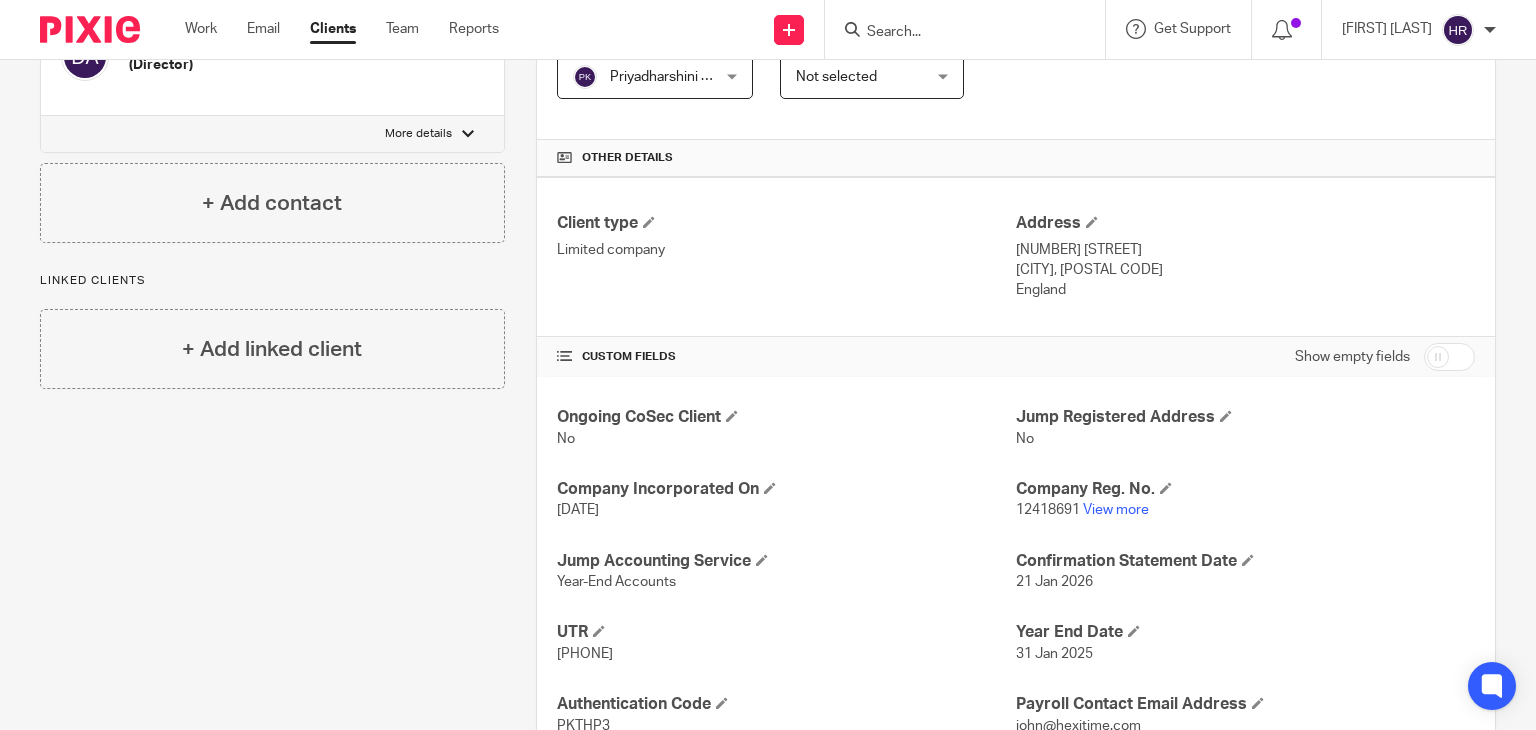 click at bounding box center (955, 33) 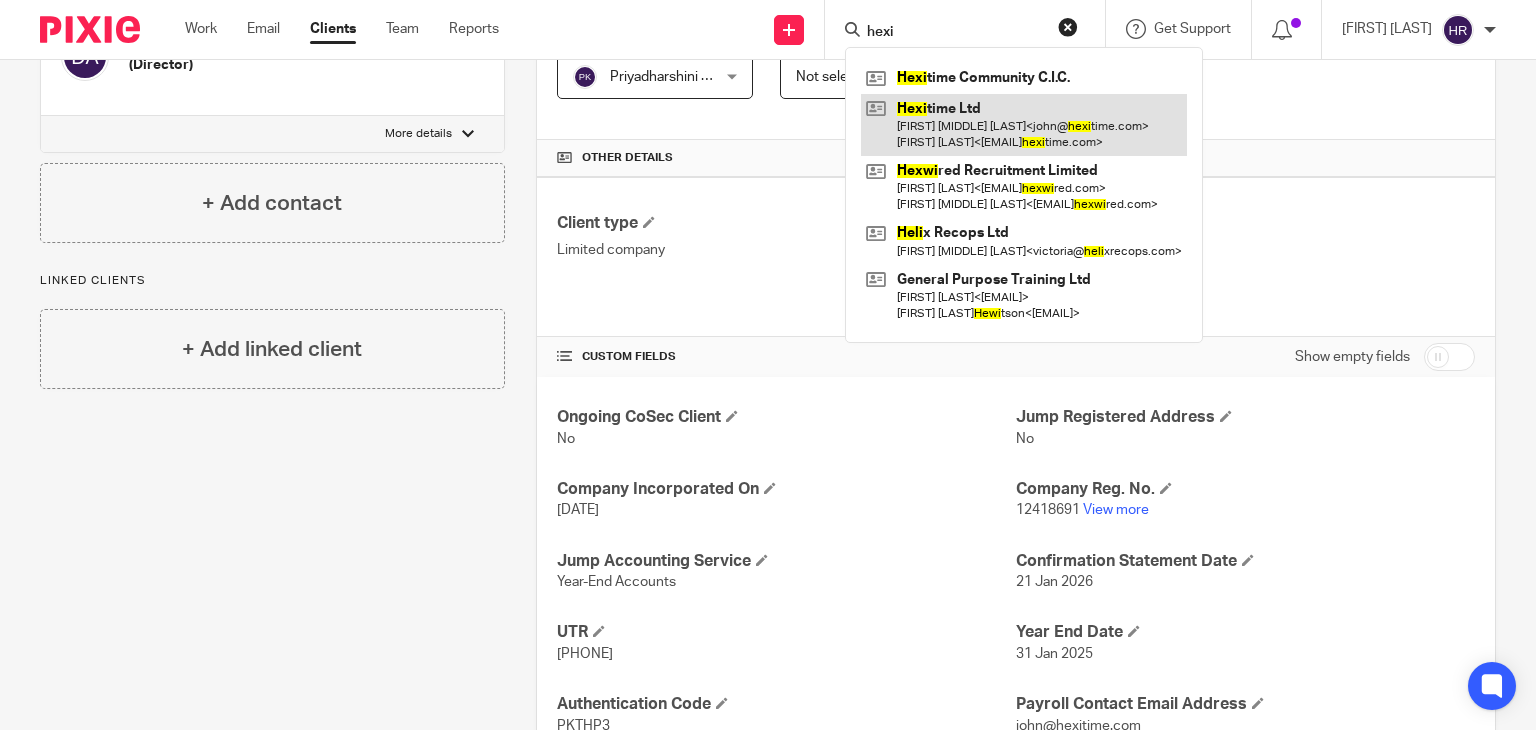type on "hexi" 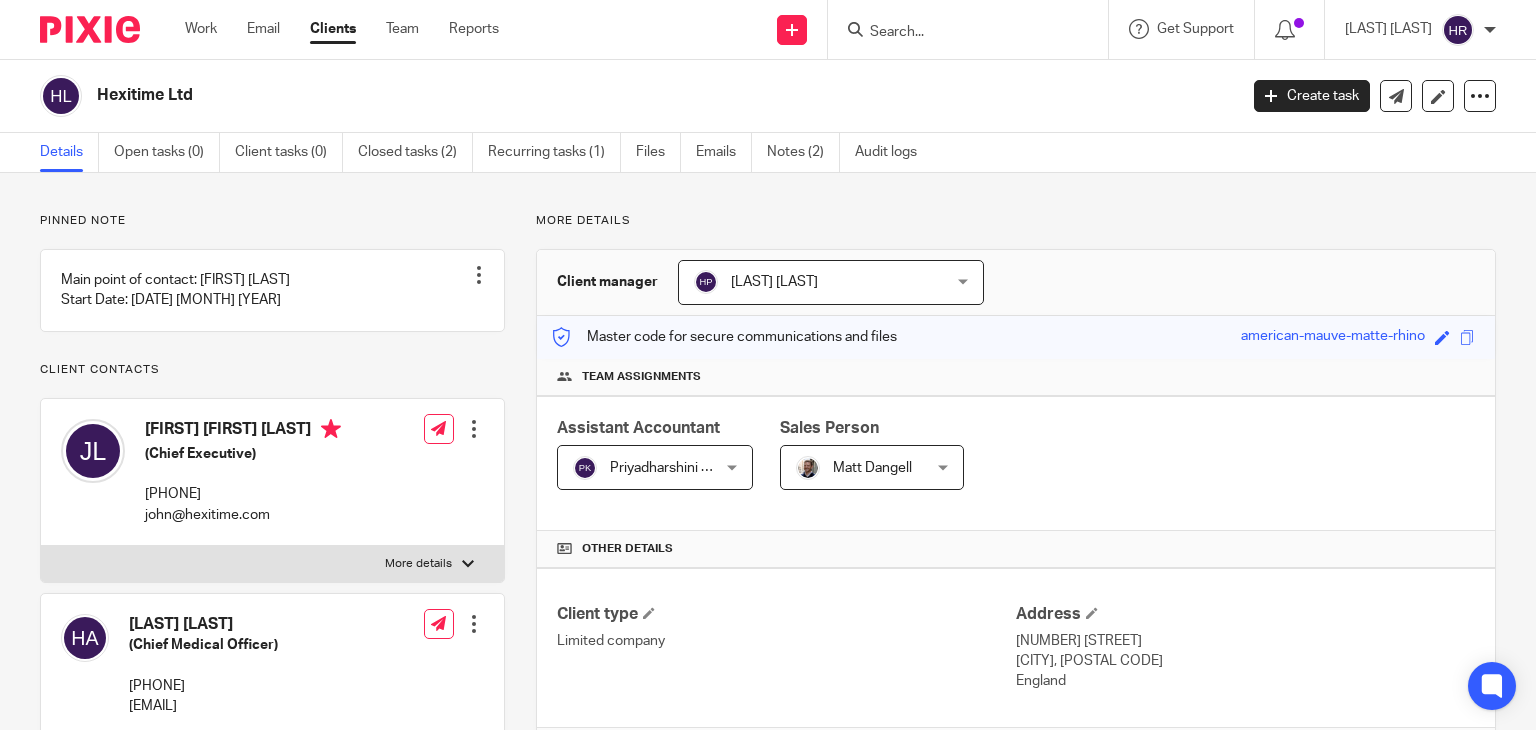 scroll, scrollTop: 0, scrollLeft: 0, axis: both 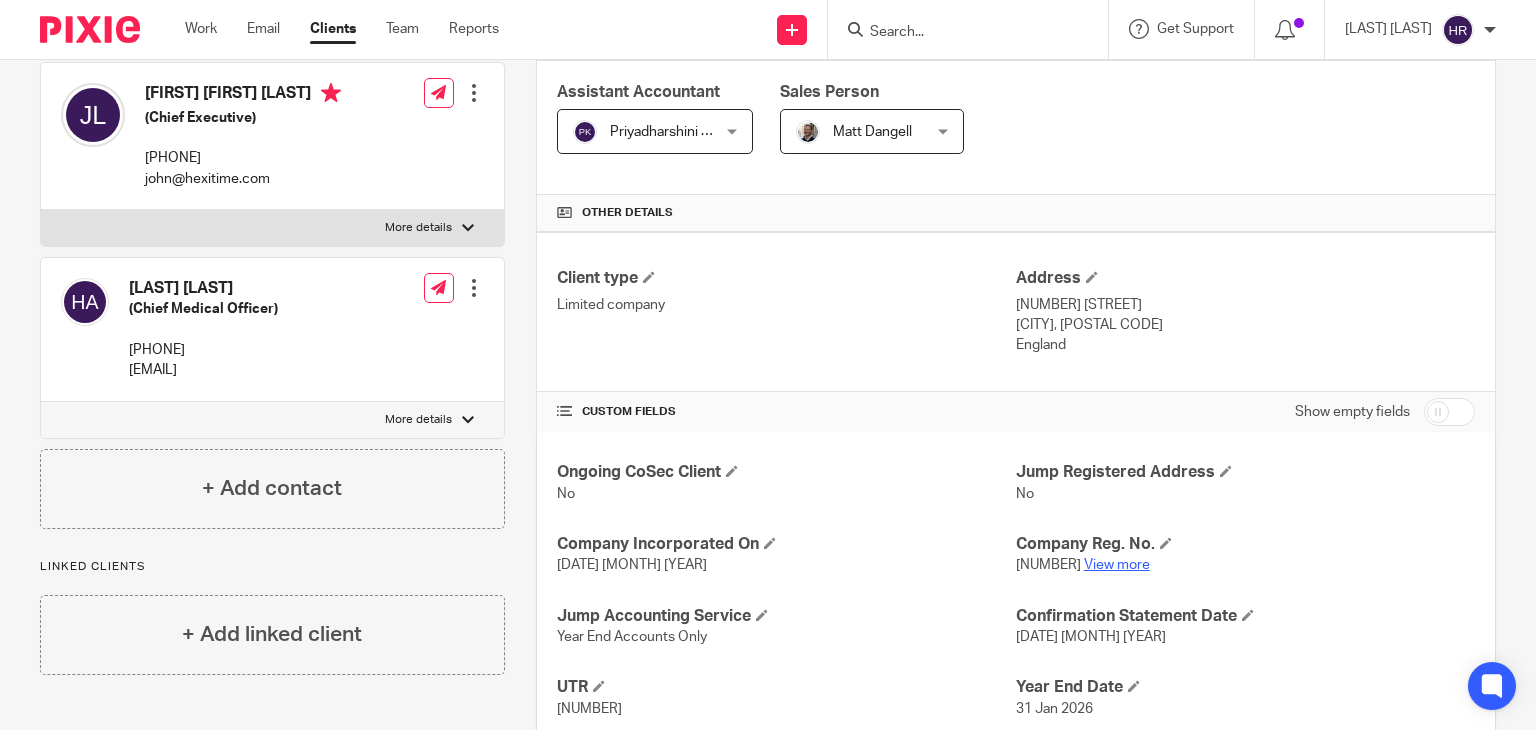 click on "View more" at bounding box center [1117, 565] 